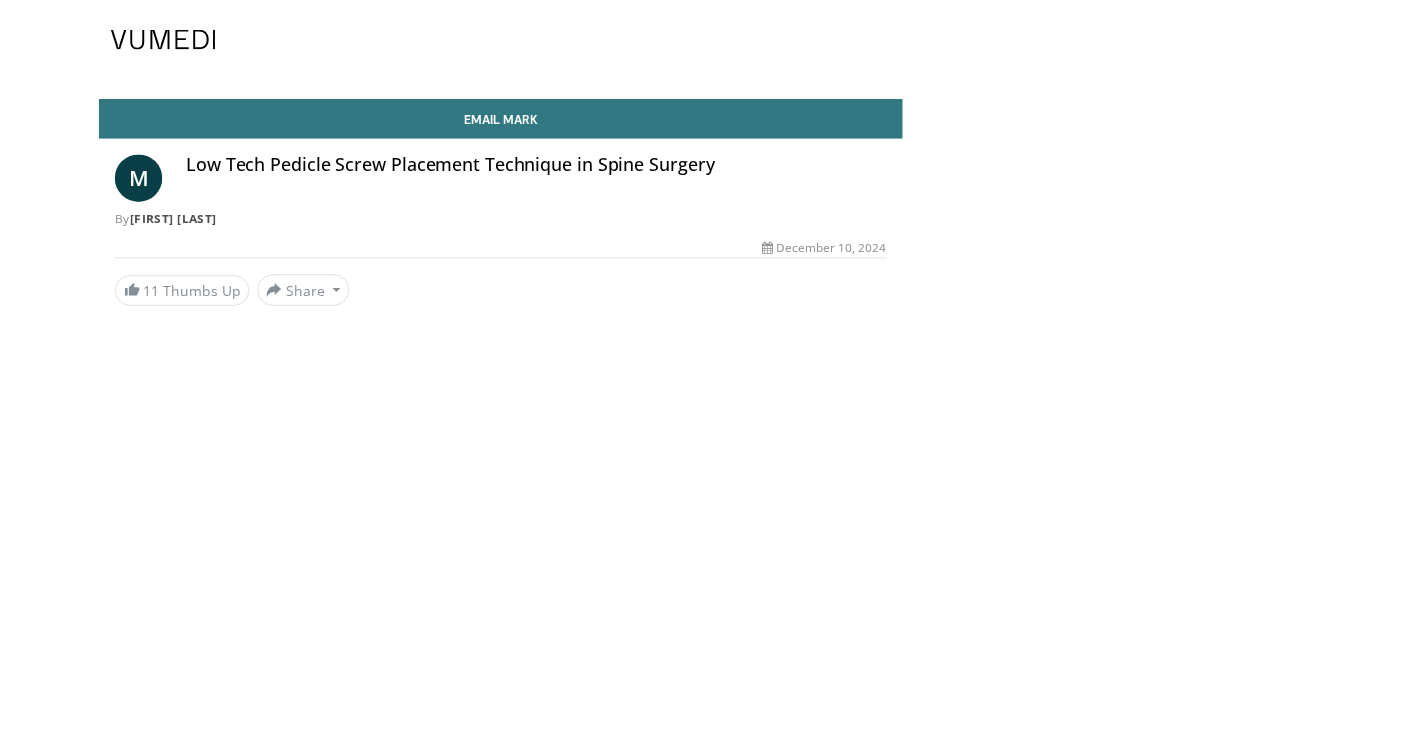 scroll, scrollTop: 0, scrollLeft: 0, axis: both 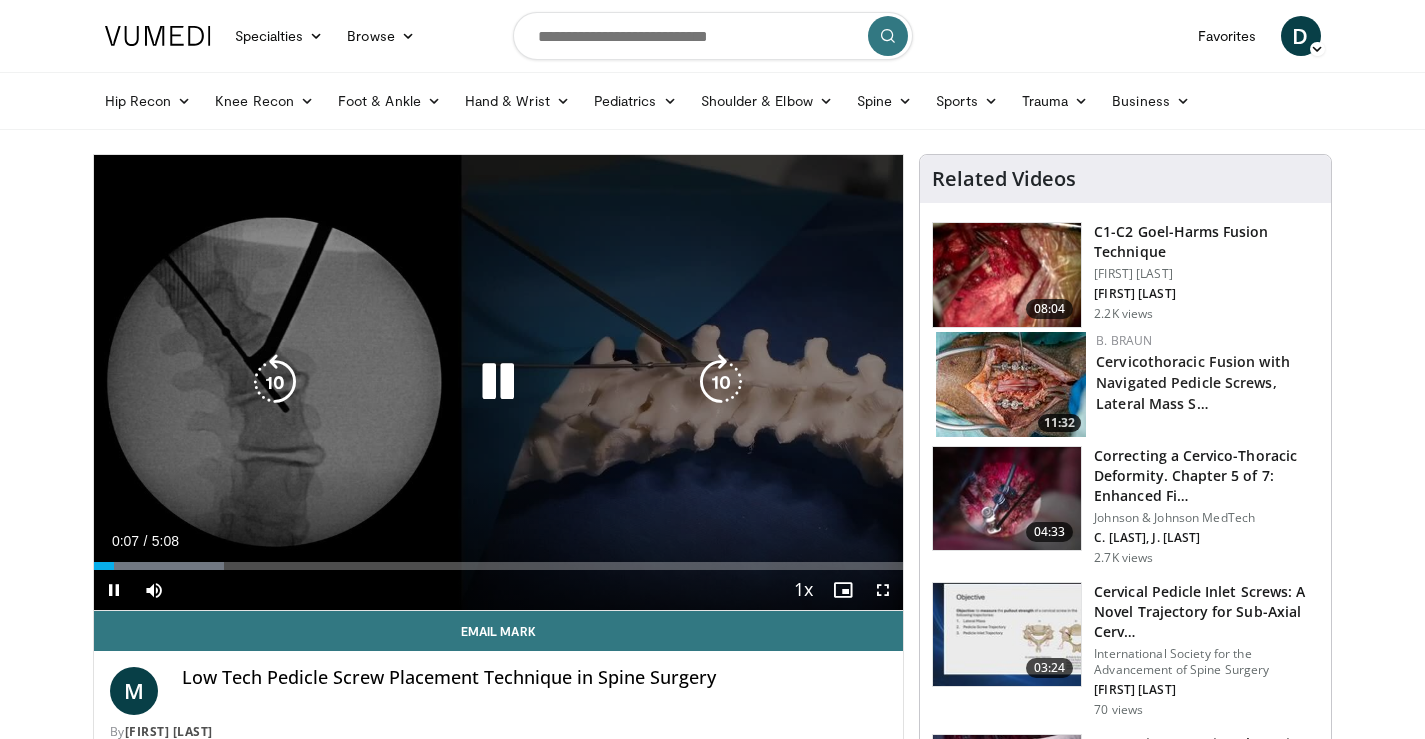 click at bounding box center (498, 382) 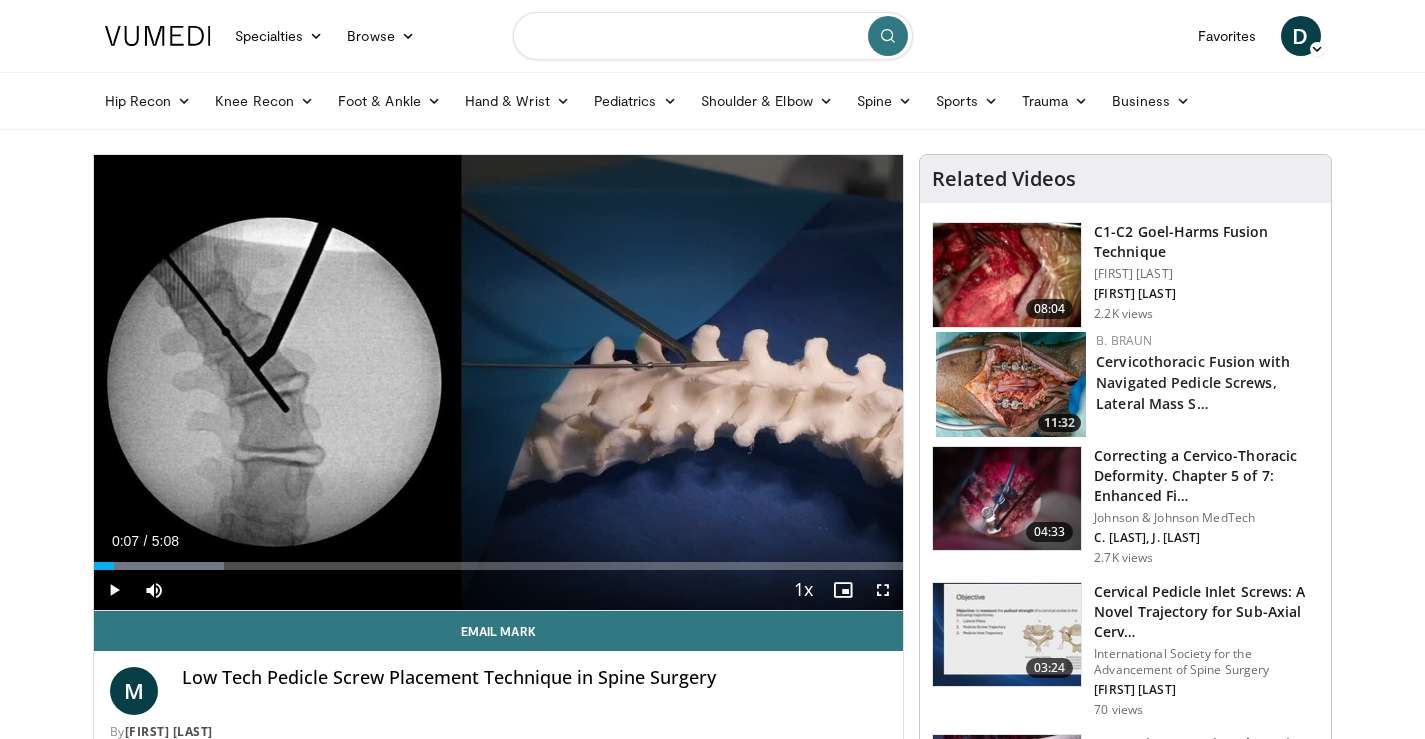 click at bounding box center [713, 36] 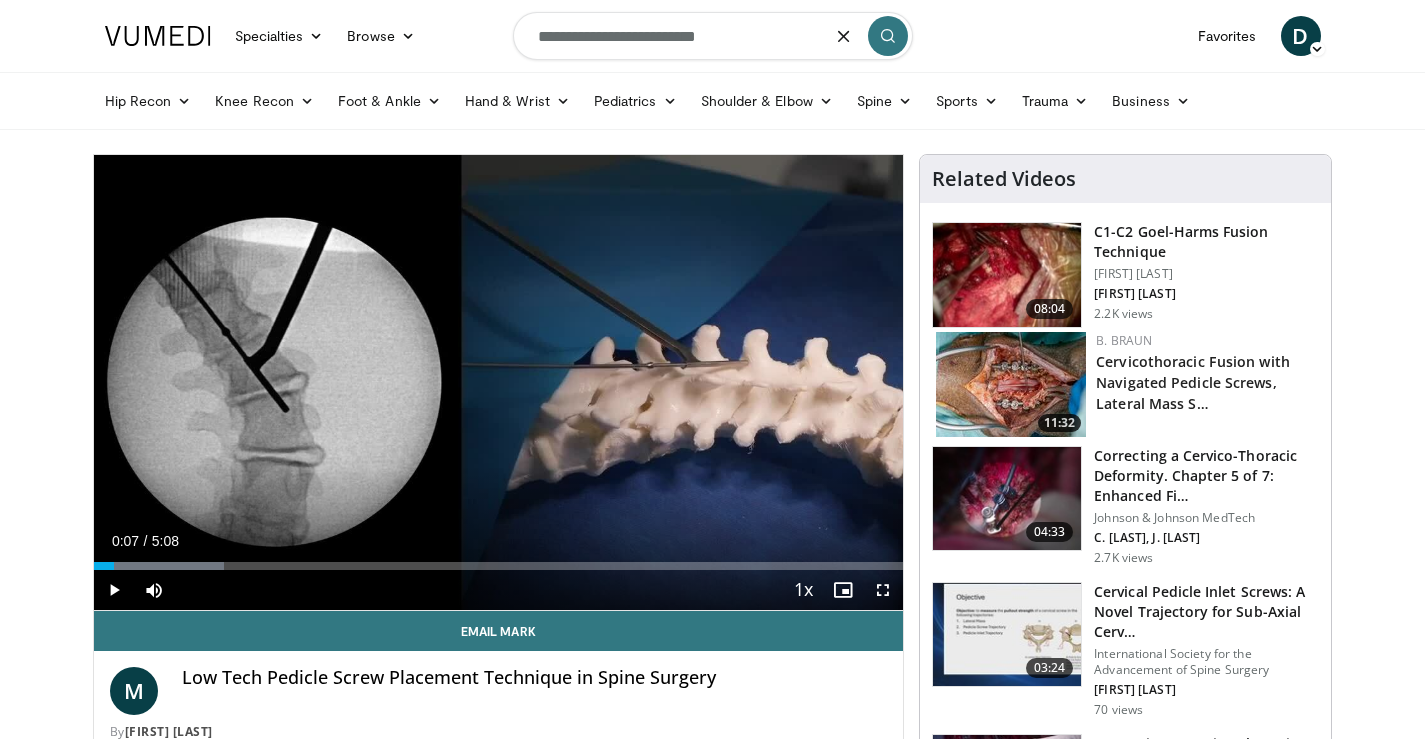 type on "**********" 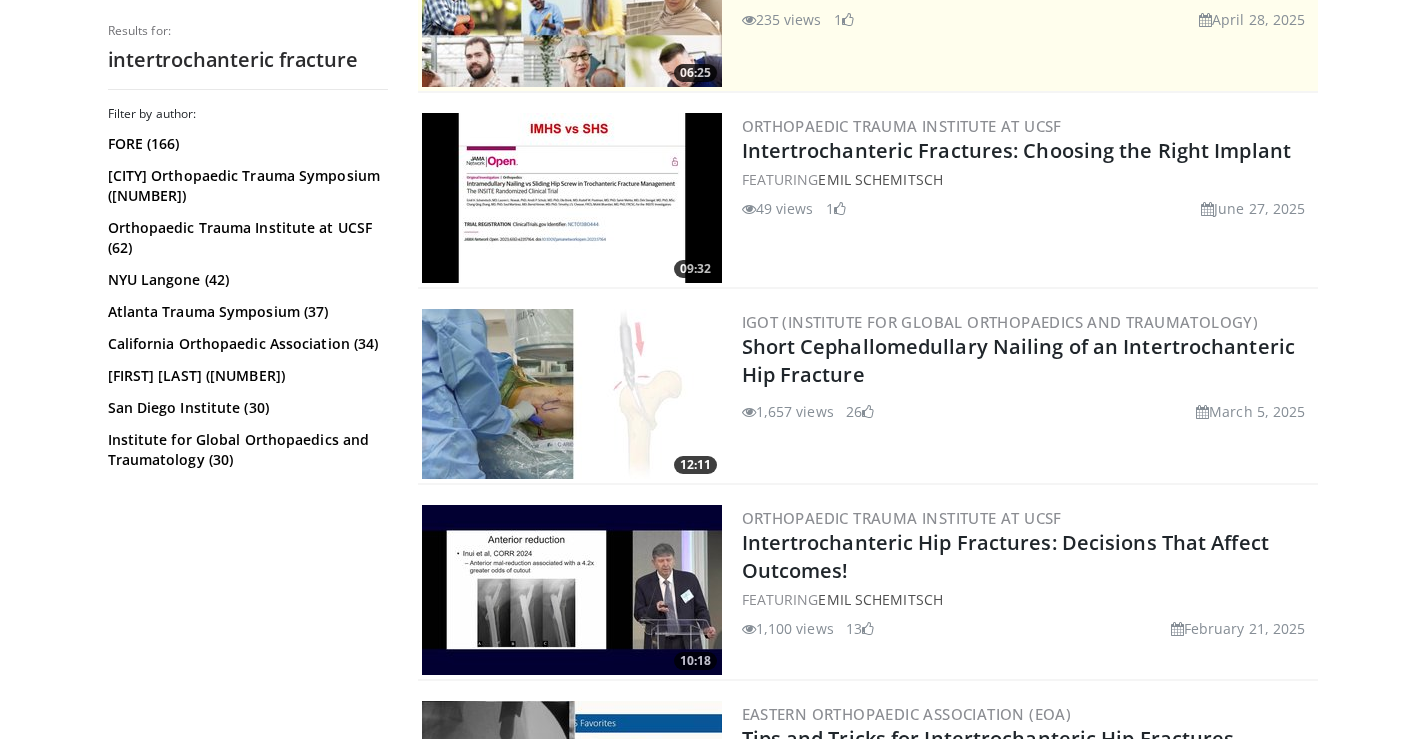 scroll, scrollTop: 600, scrollLeft: 0, axis: vertical 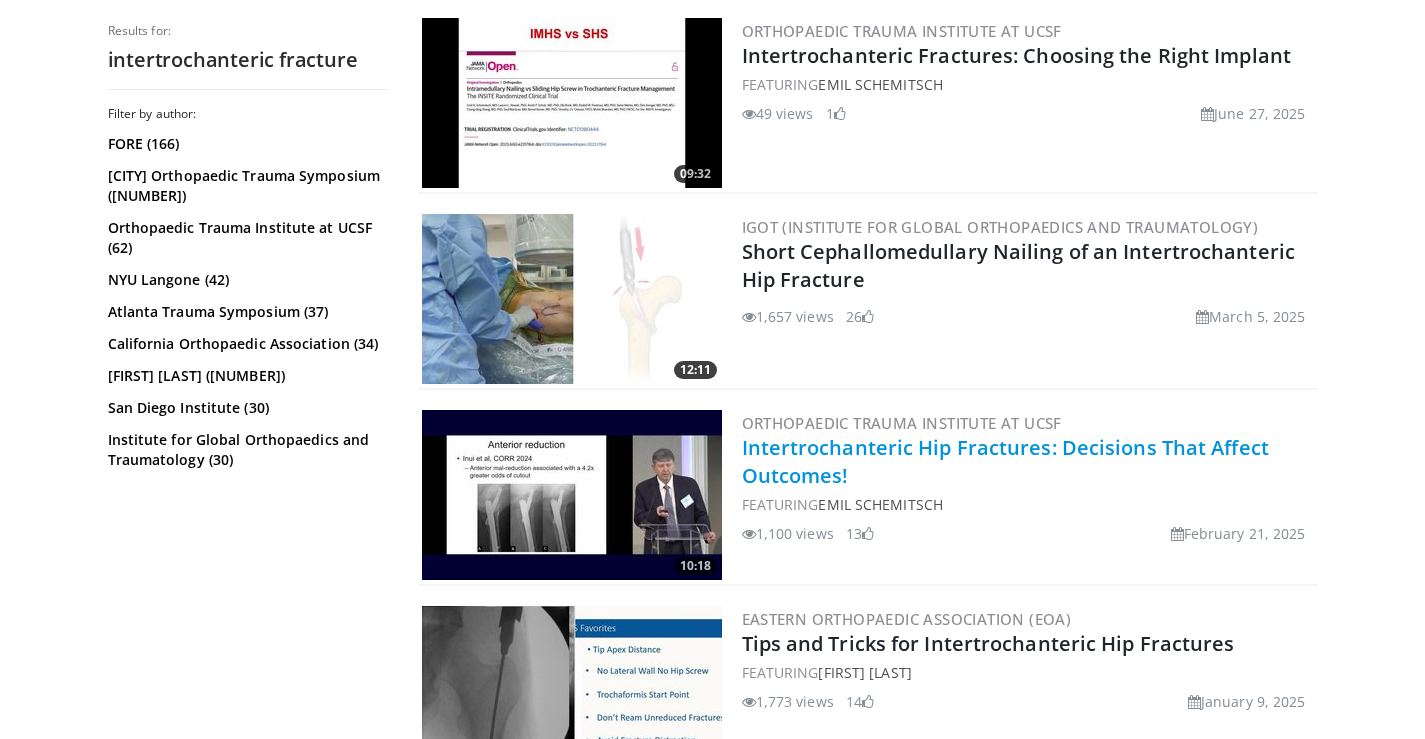 click on "Intertrochanteric Hip Fractures: Decisions That Affect Outcomes!" at bounding box center (1005, 461) 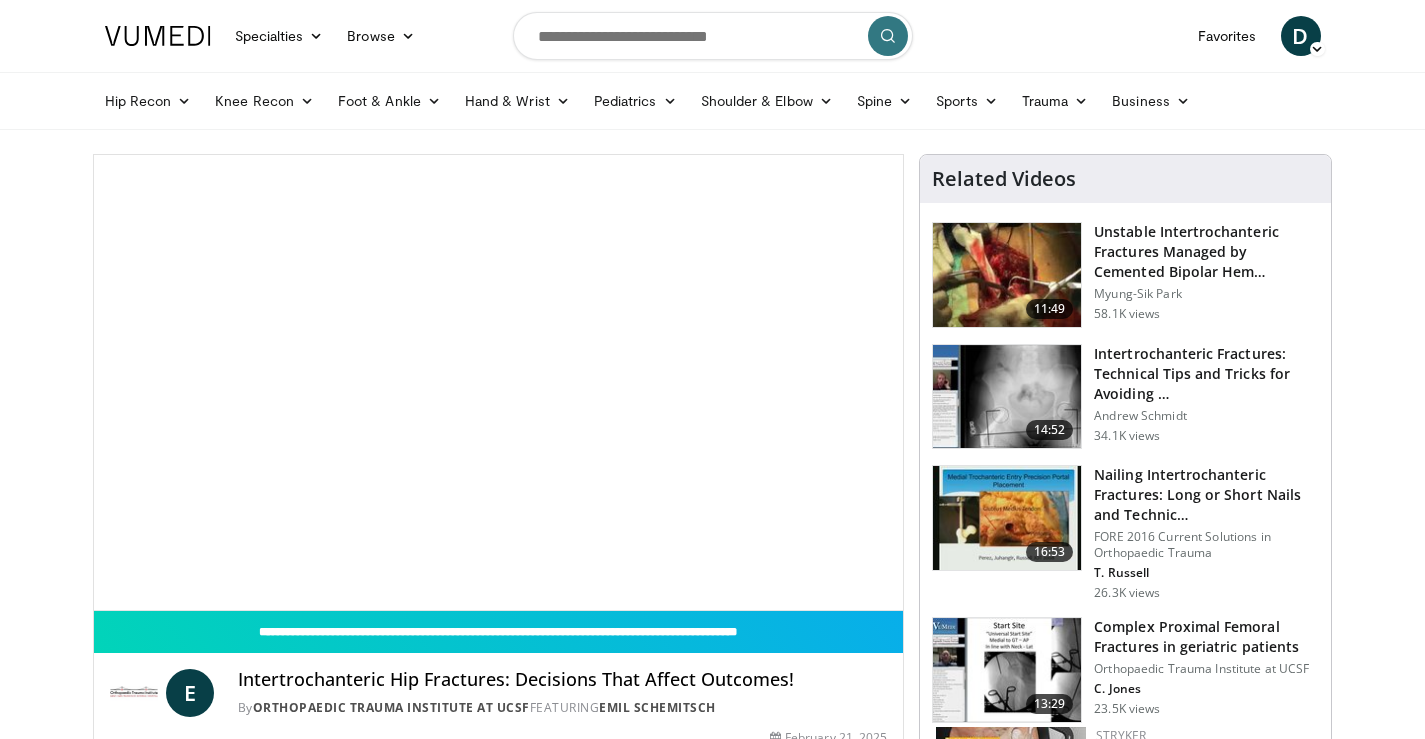 scroll, scrollTop: 0, scrollLeft: 0, axis: both 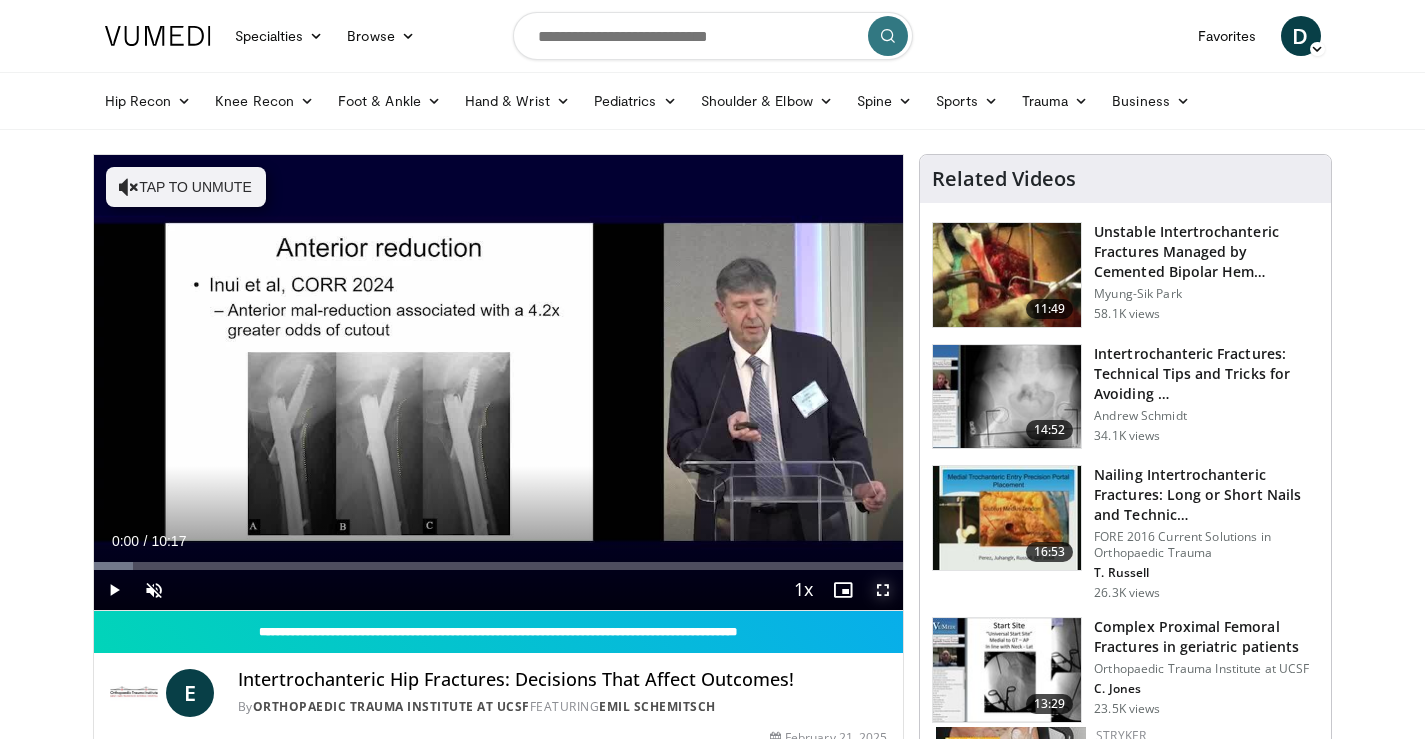 click at bounding box center (883, 590) 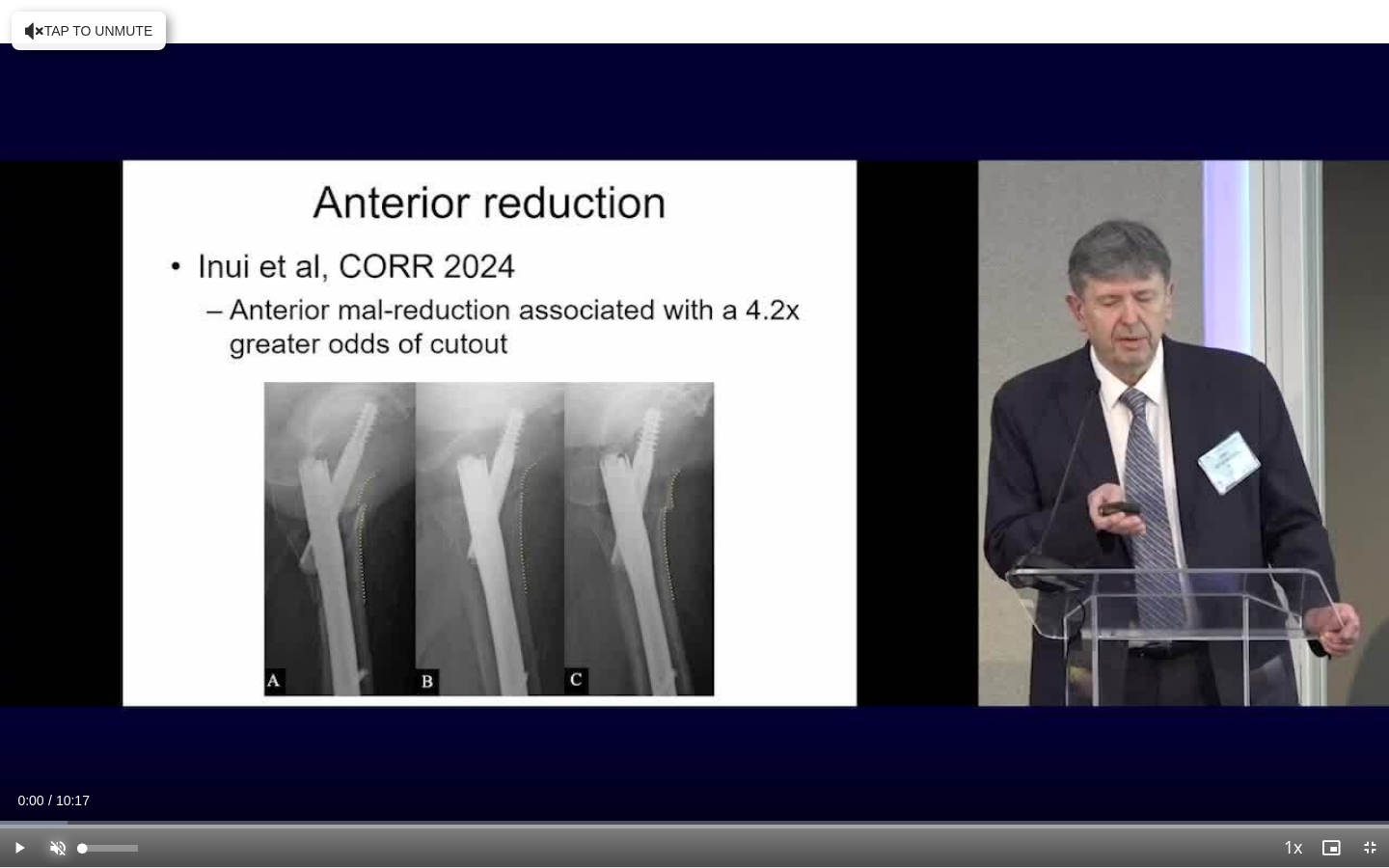 click at bounding box center [58, 848] 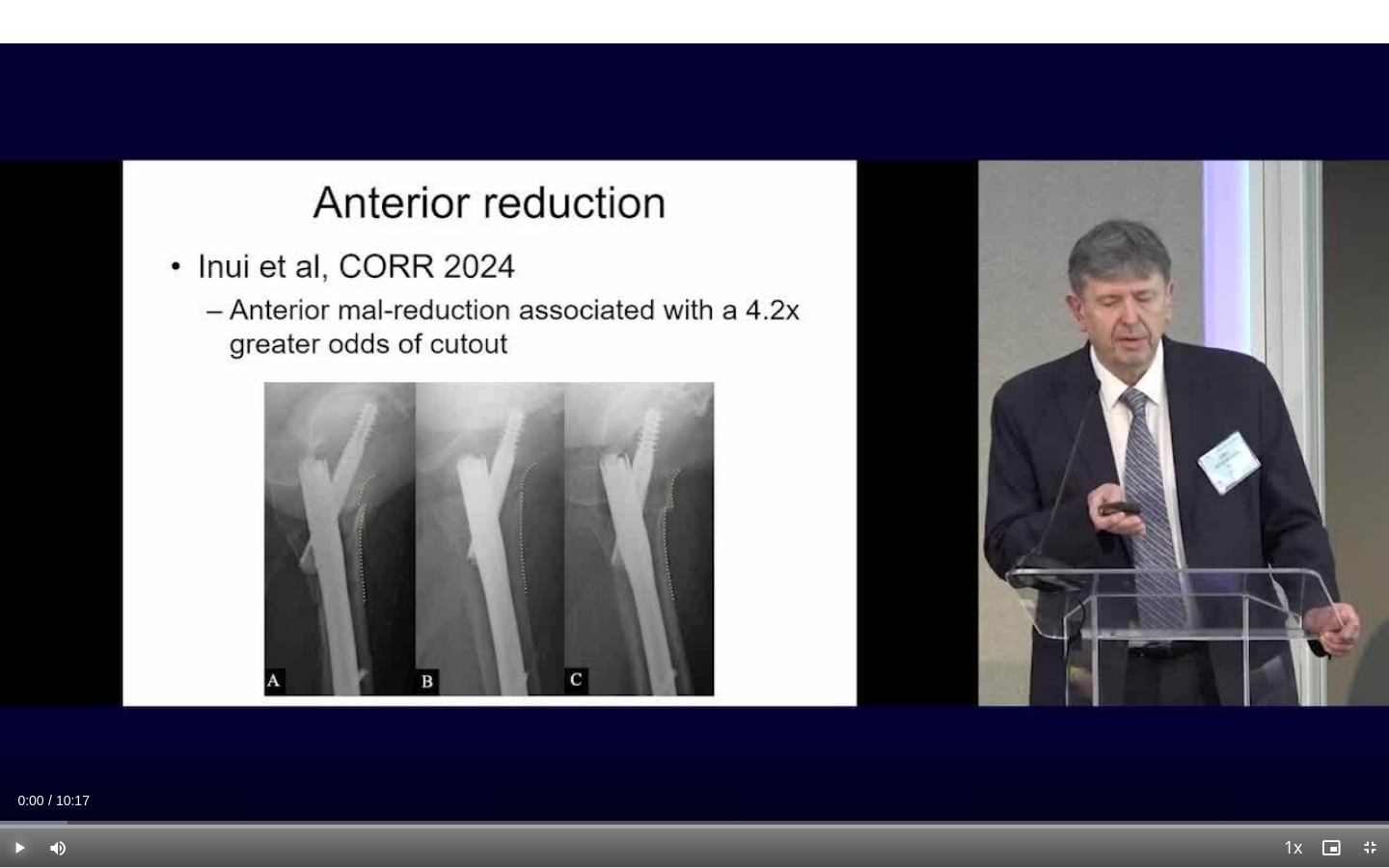 click at bounding box center (19, 848) 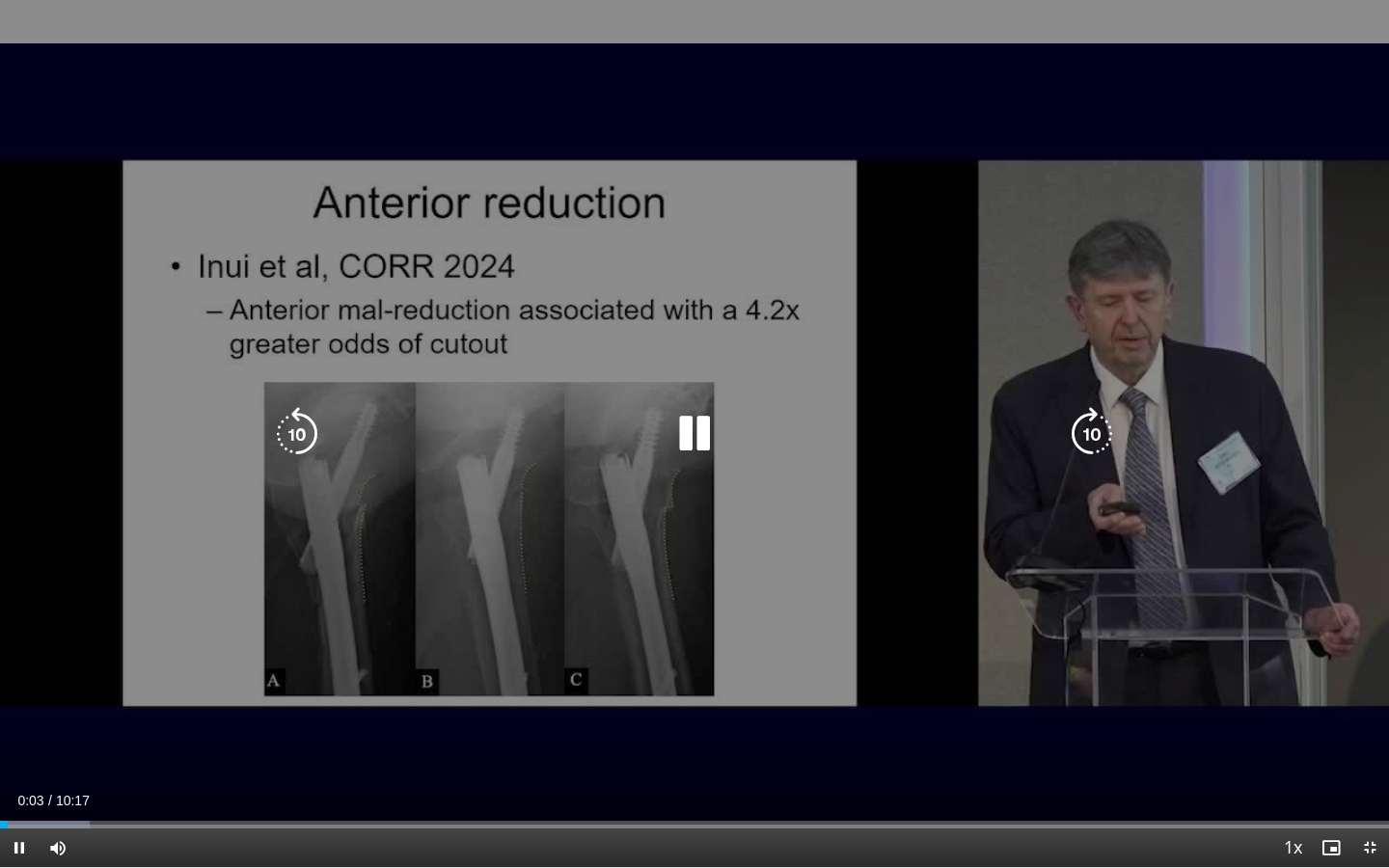 click at bounding box center (1092, 434) 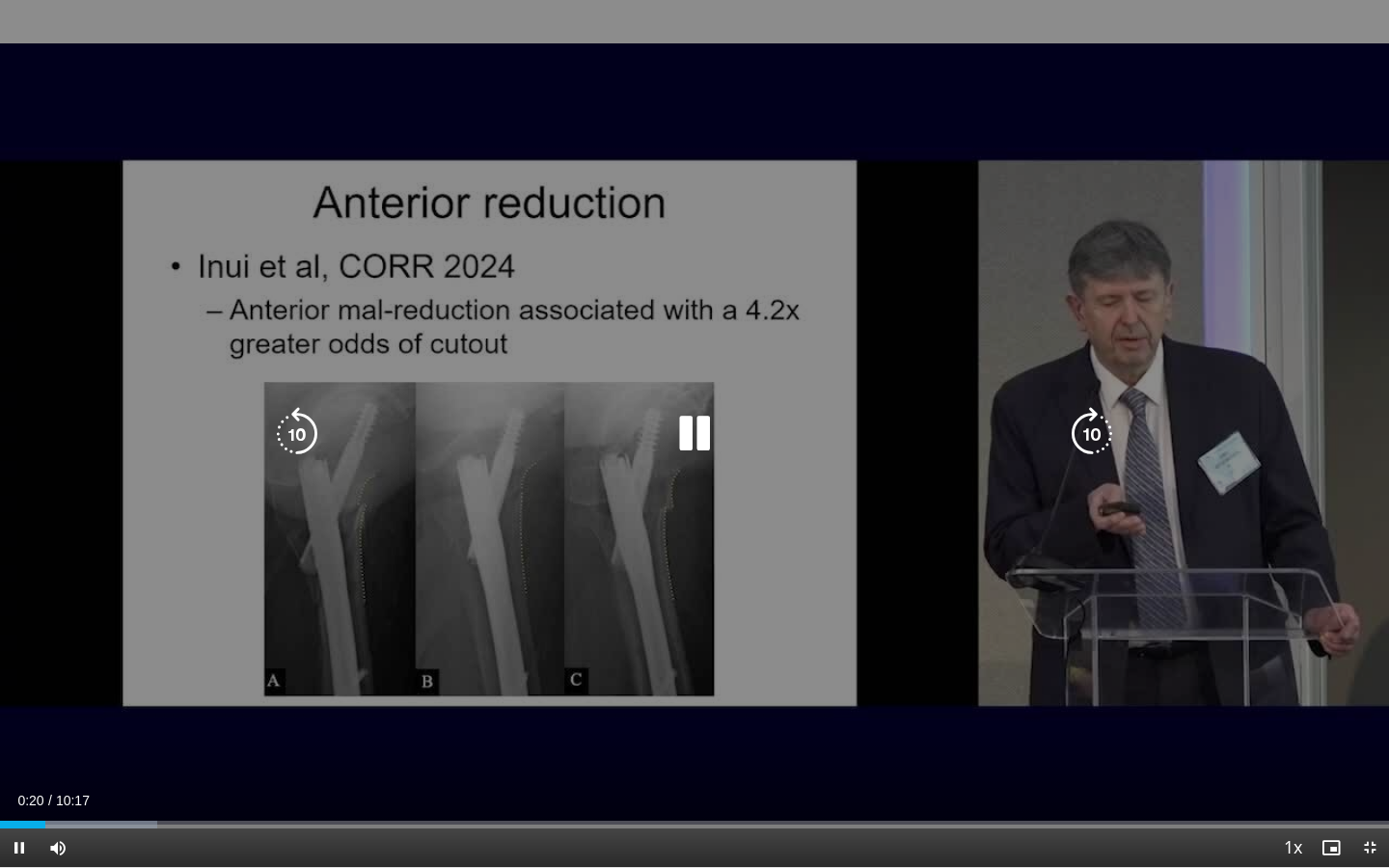 click at bounding box center [1092, 434] 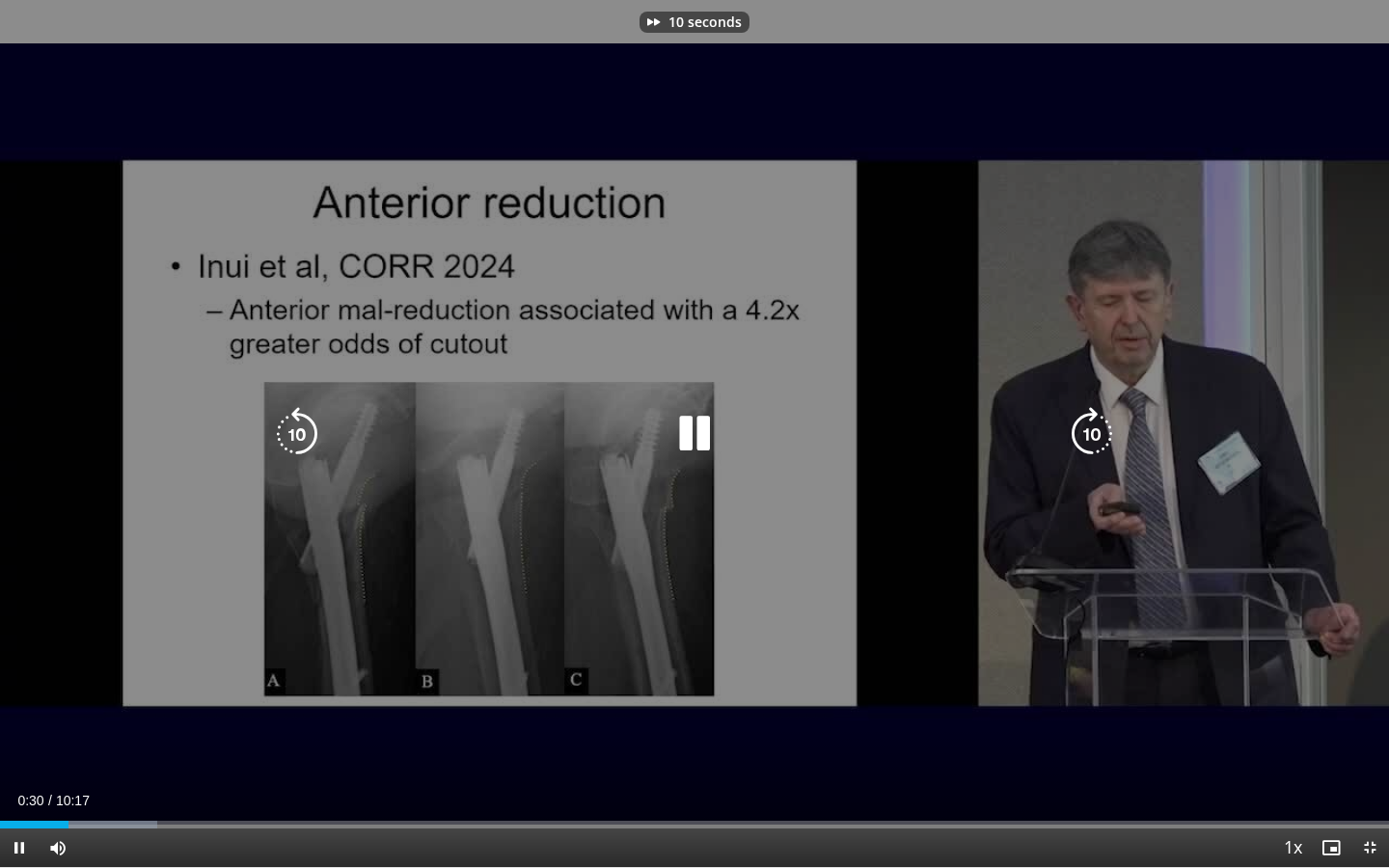 click at bounding box center (1092, 434) 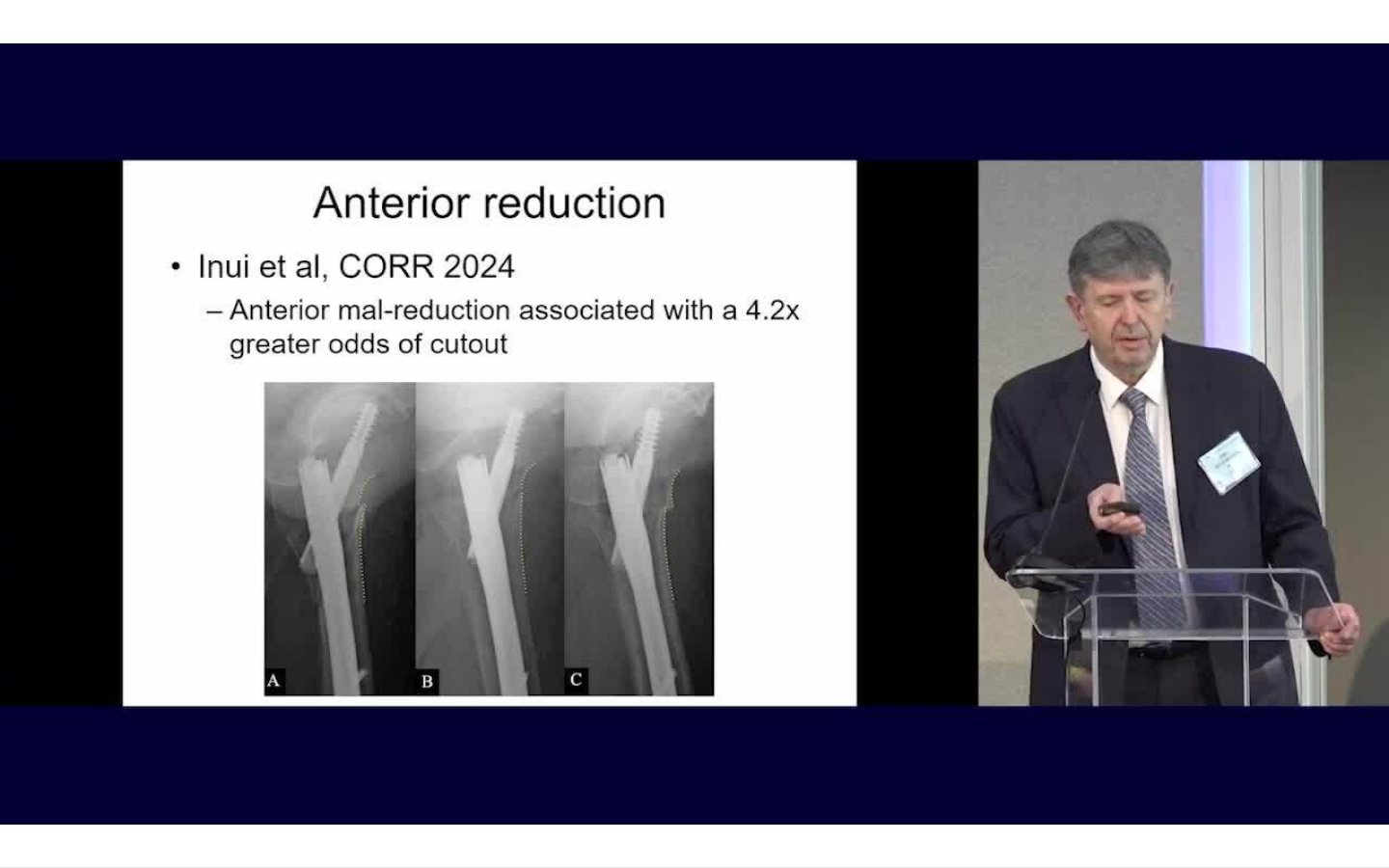 type 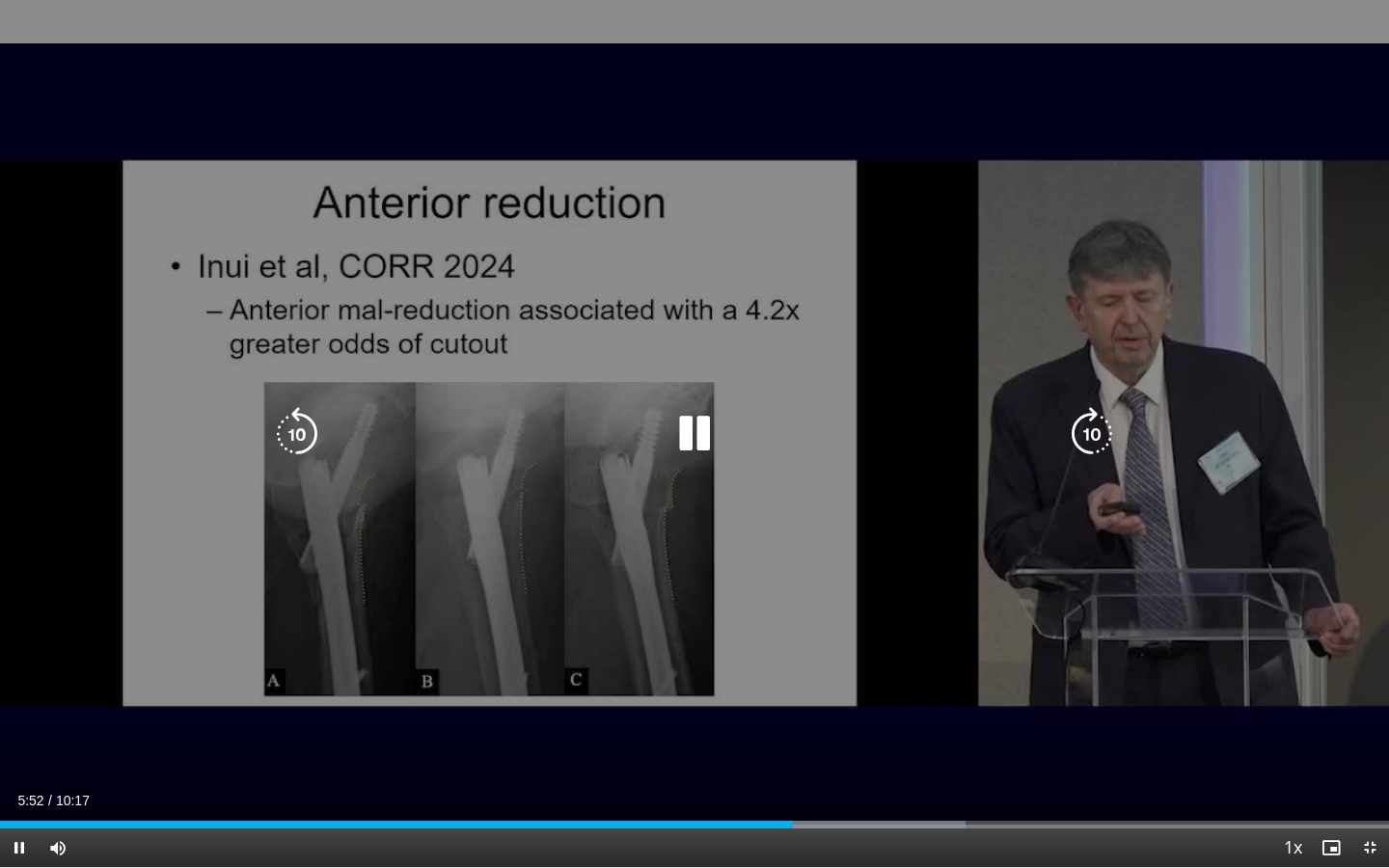 click at bounding box center [694, 434] 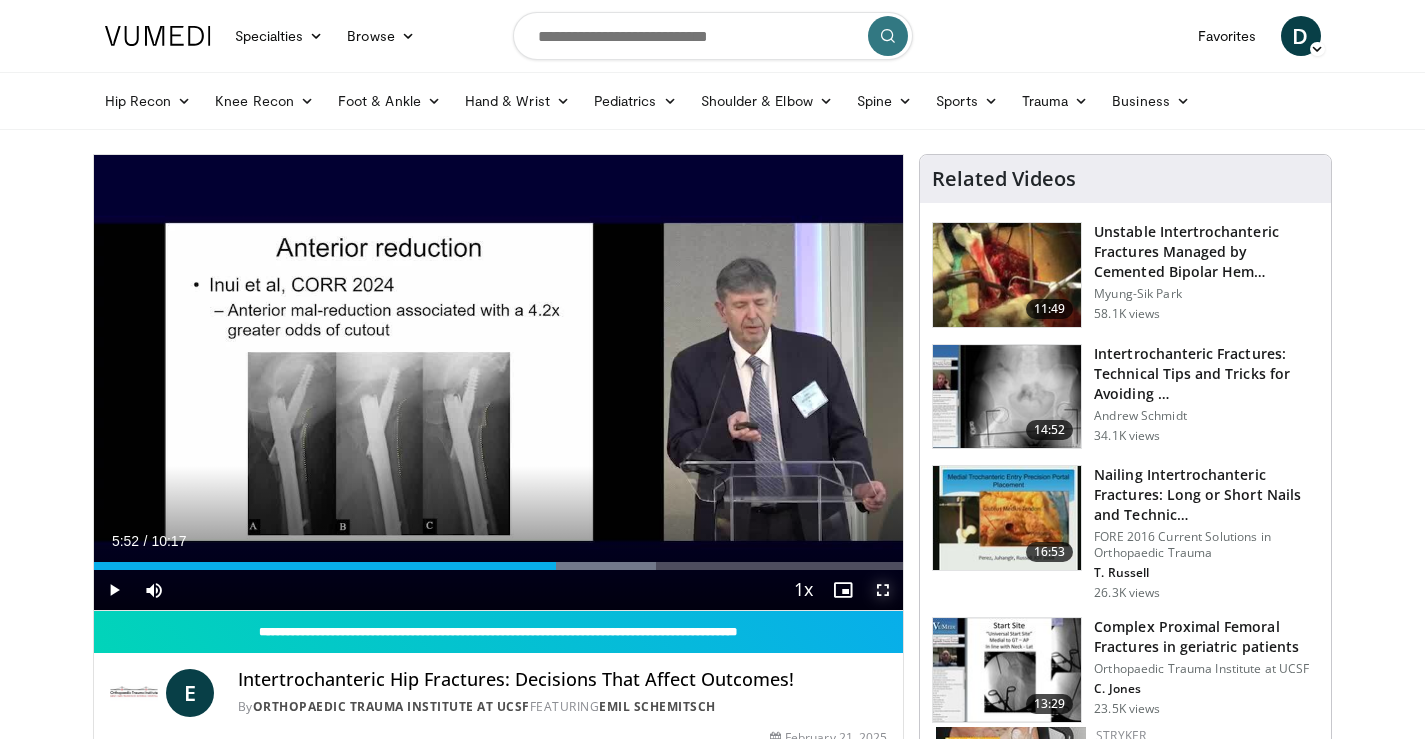 click at bounding box center (883, 590) 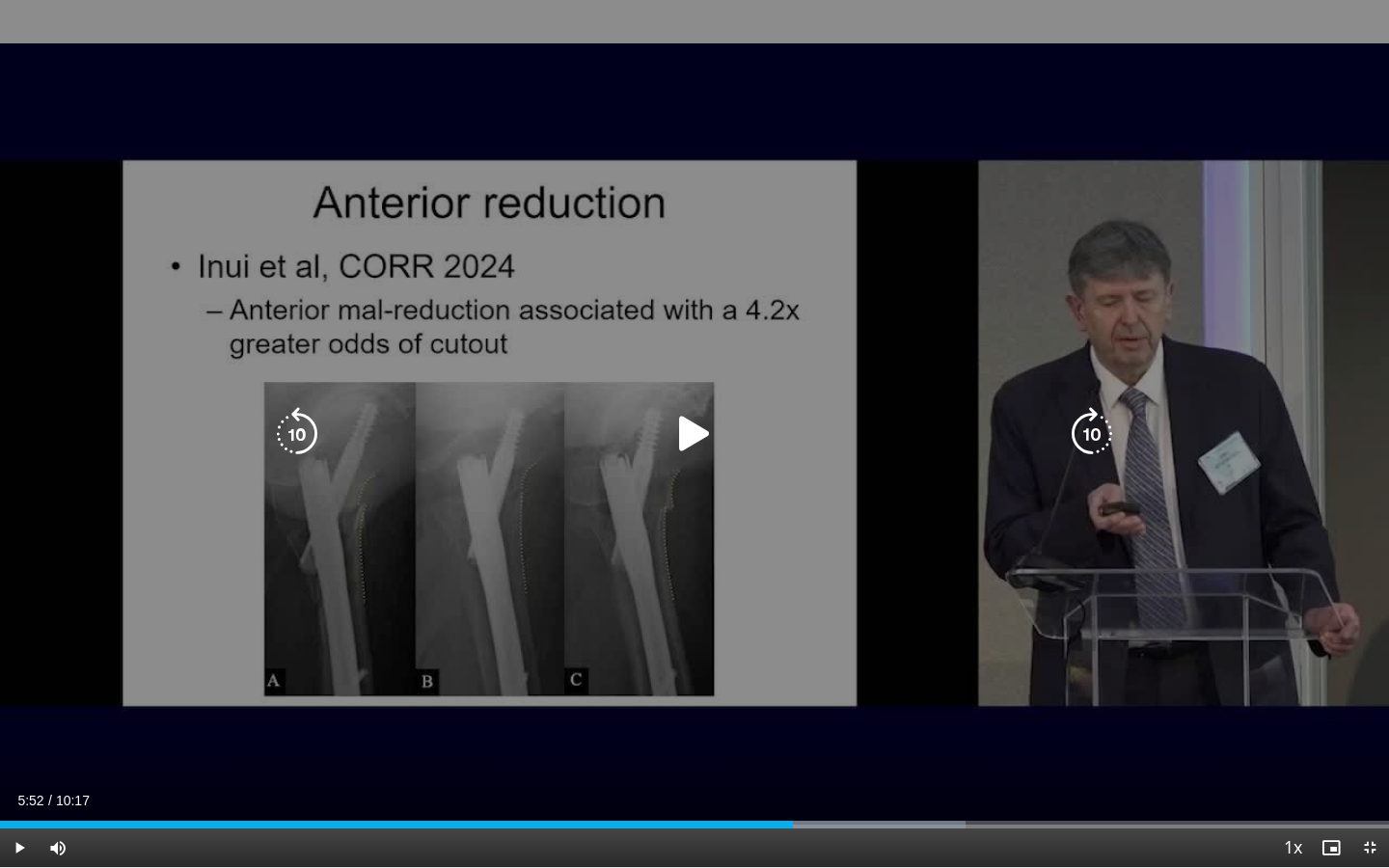 click at bounding box center (694, 434) 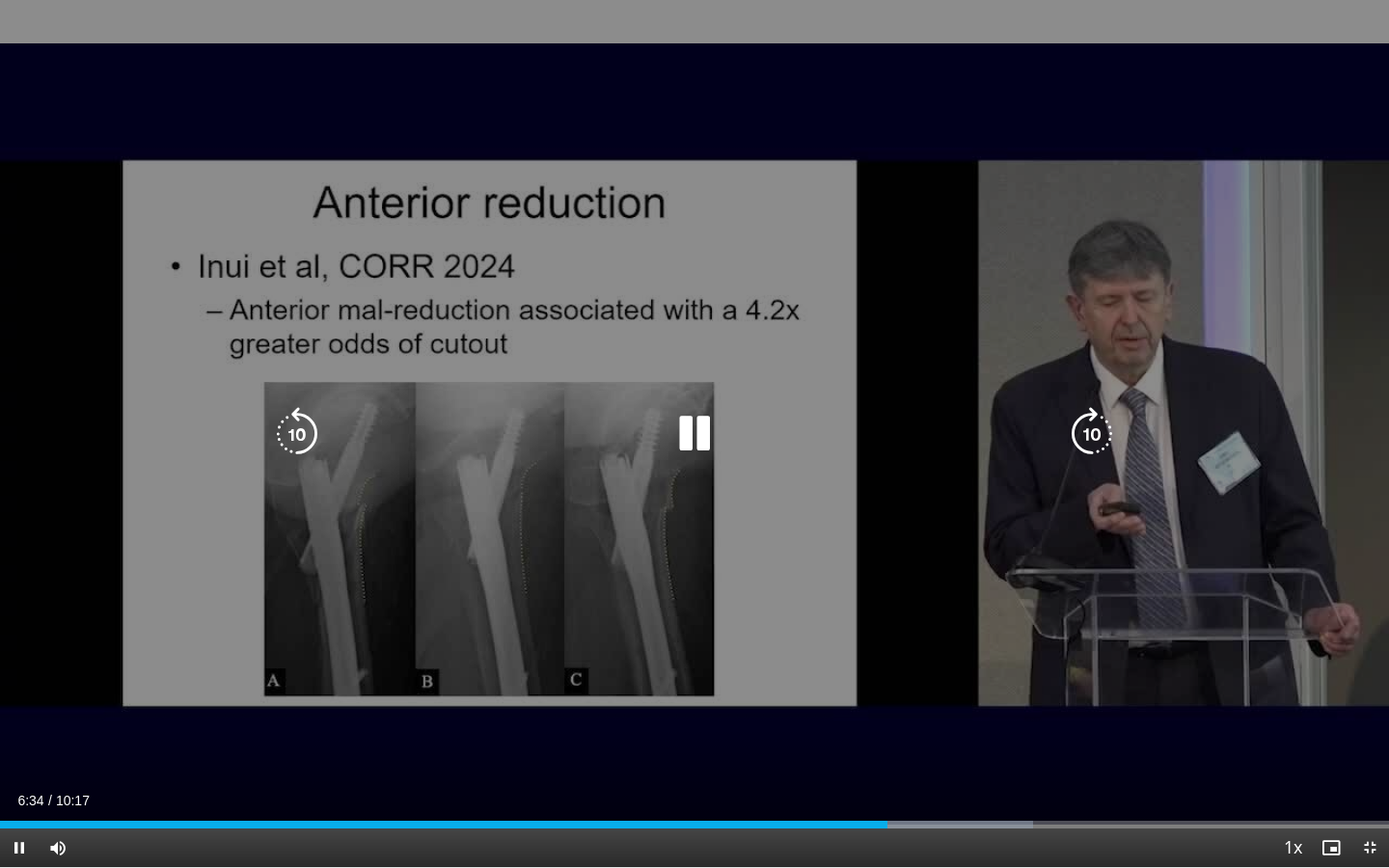 click at bounding box center [694, 434] 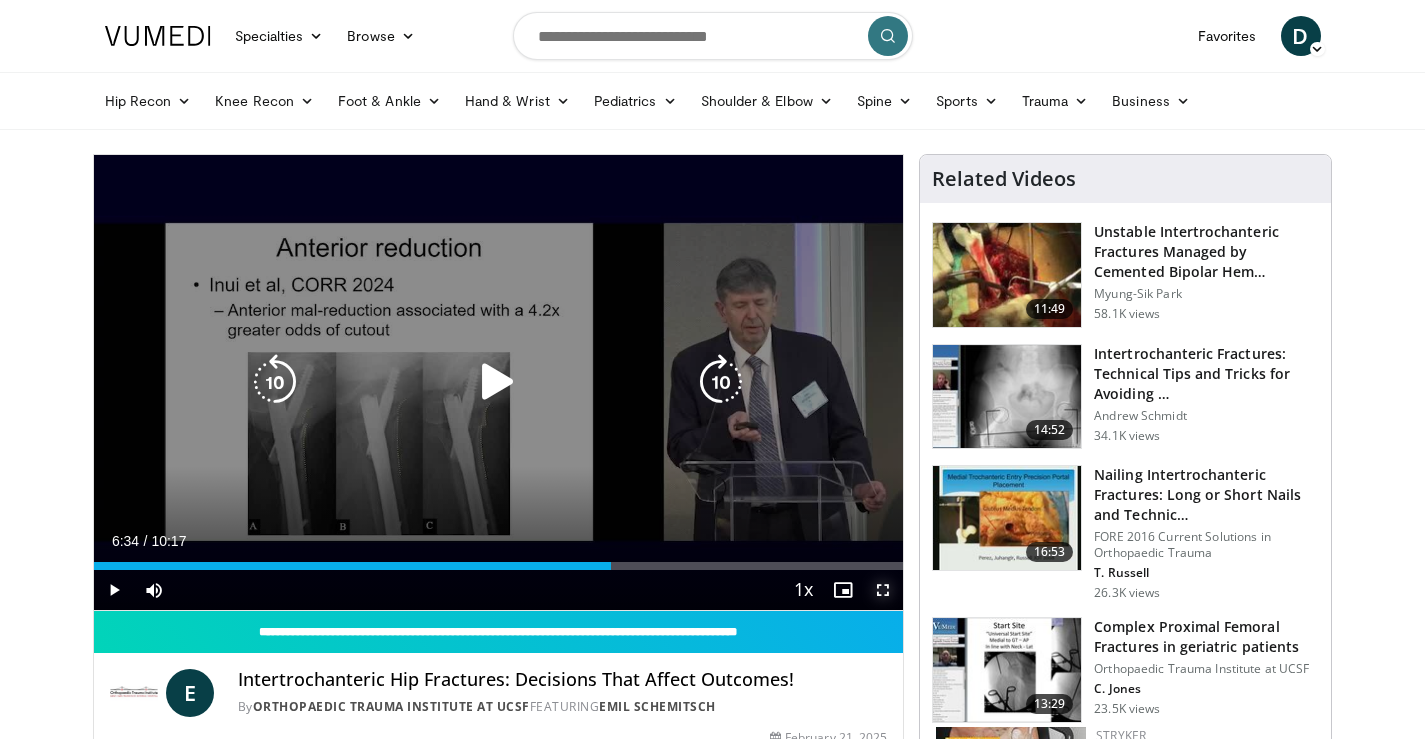 drag, startPoint x: 891, startPoint y: 589, endPoint x: 892, endPoint y: 711, distance: 122.0041 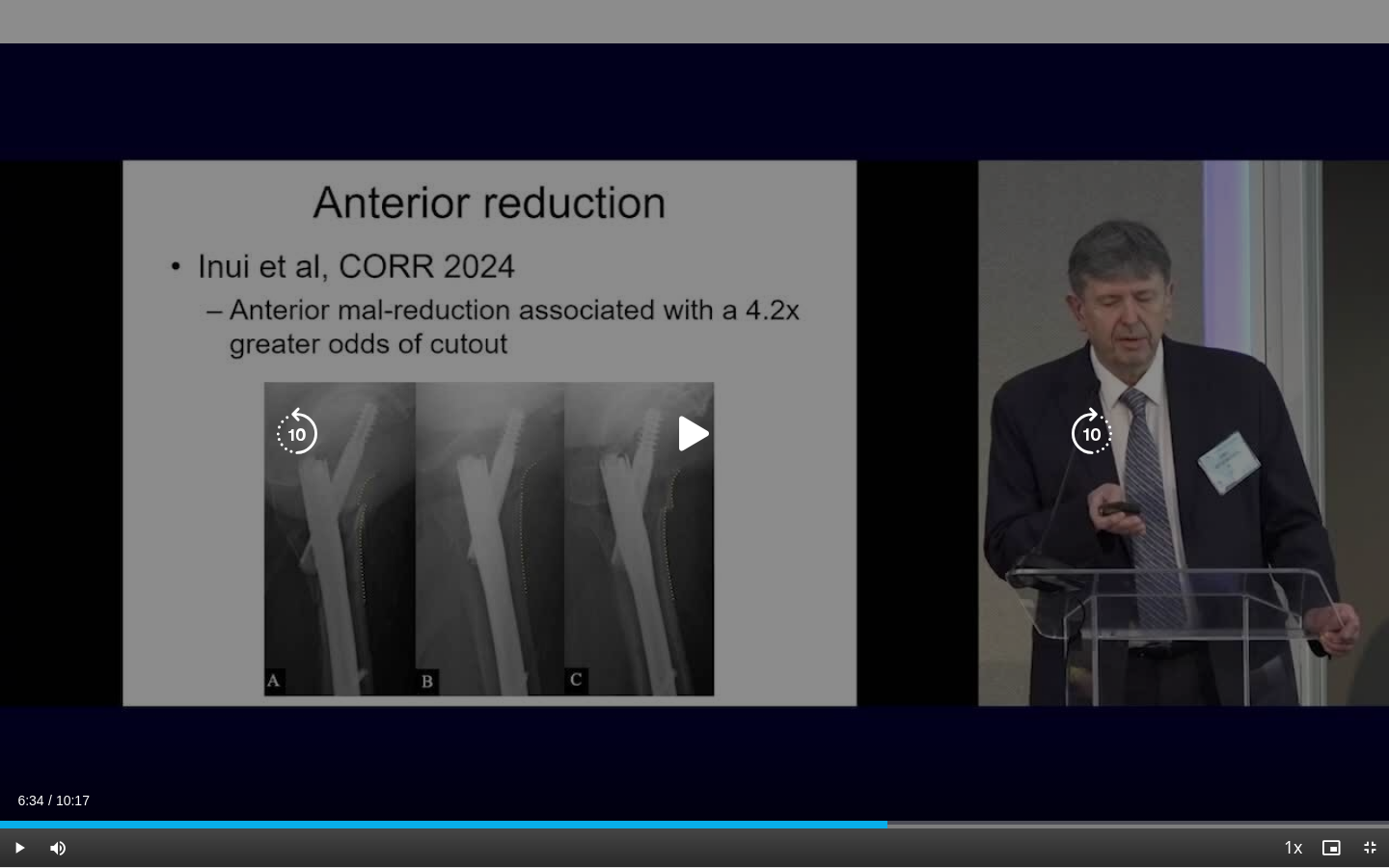 click at bounding box center [694, 434] 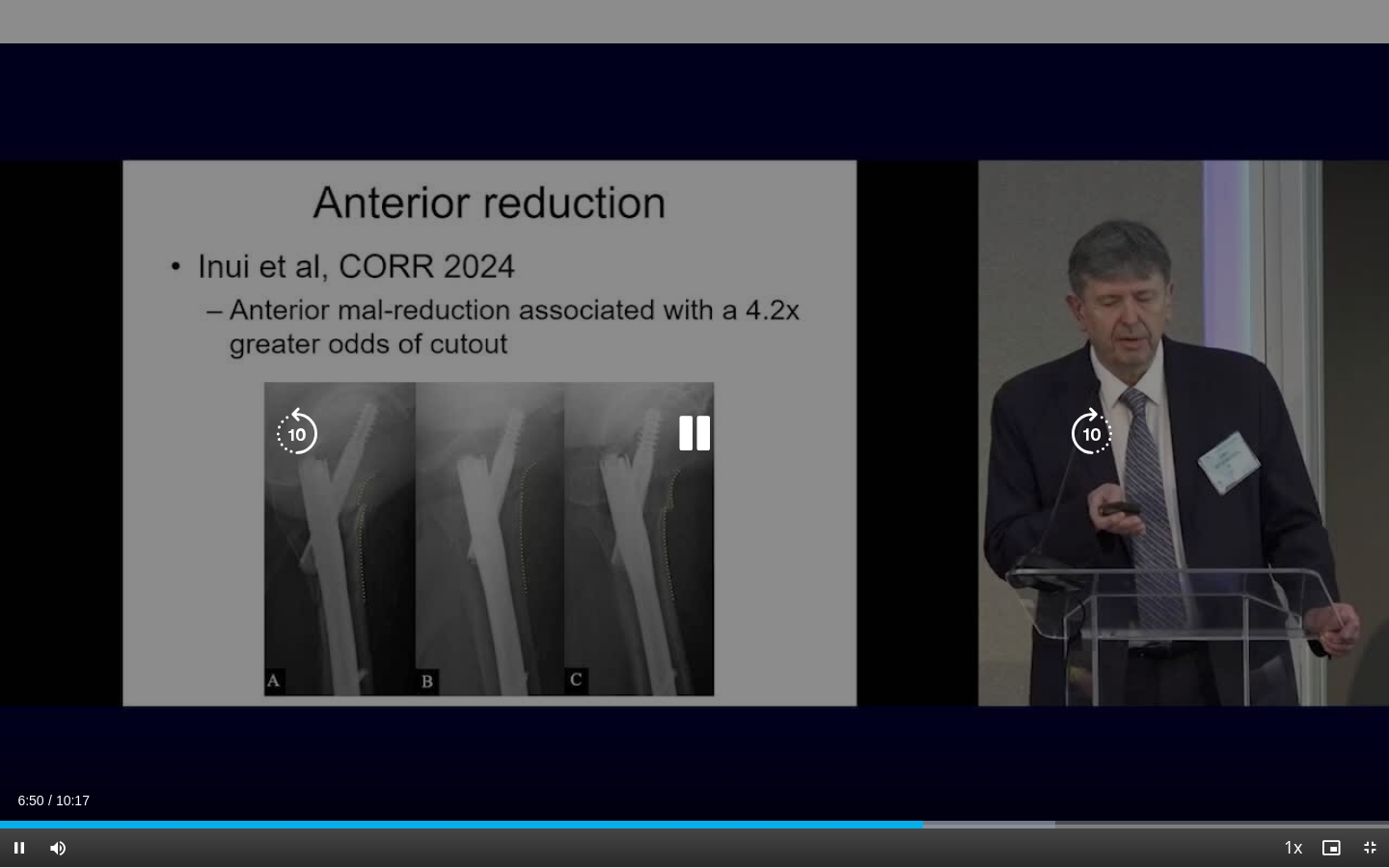 click at bounding box center [694, 434] 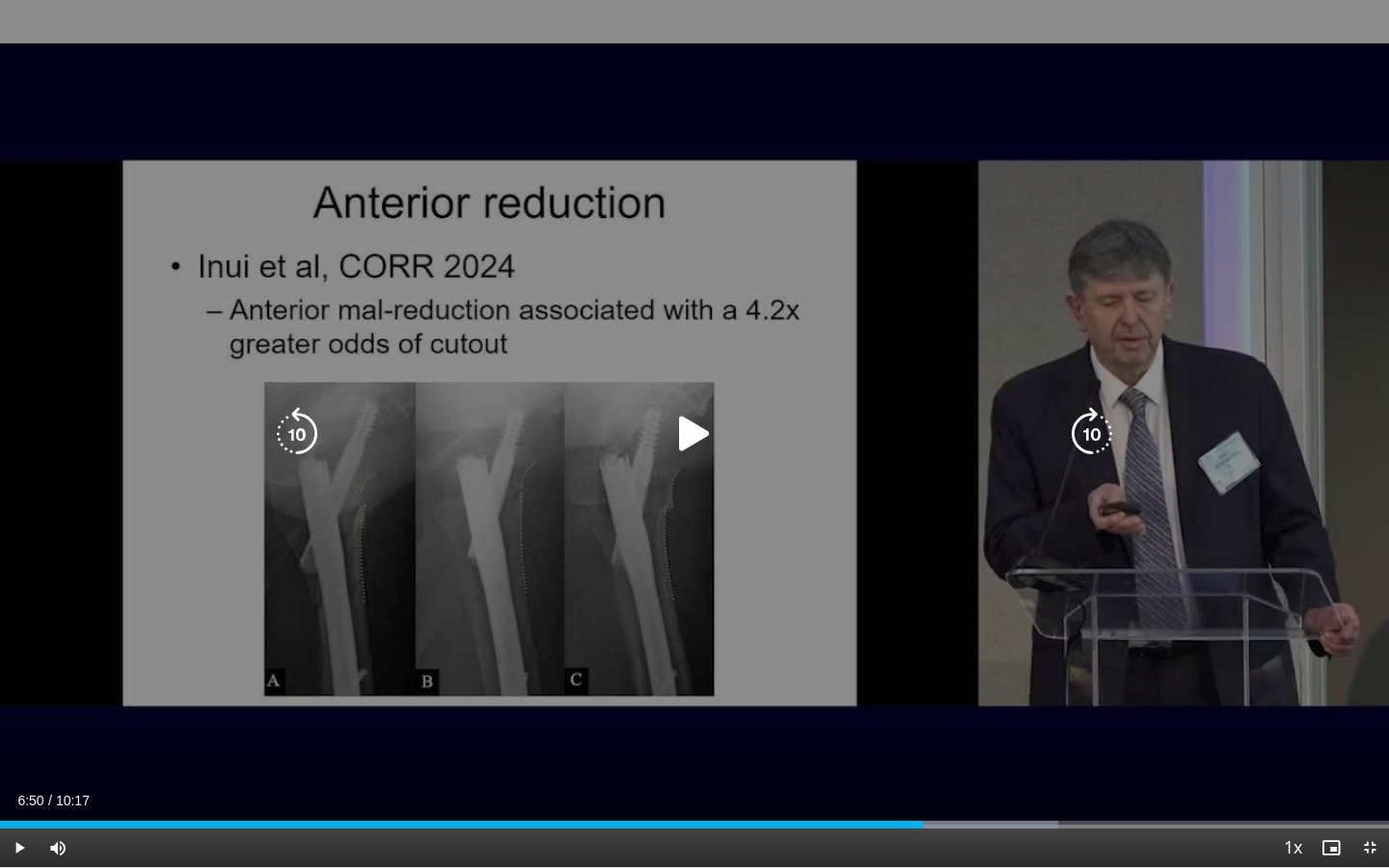 click at bounding box center [694, 434] 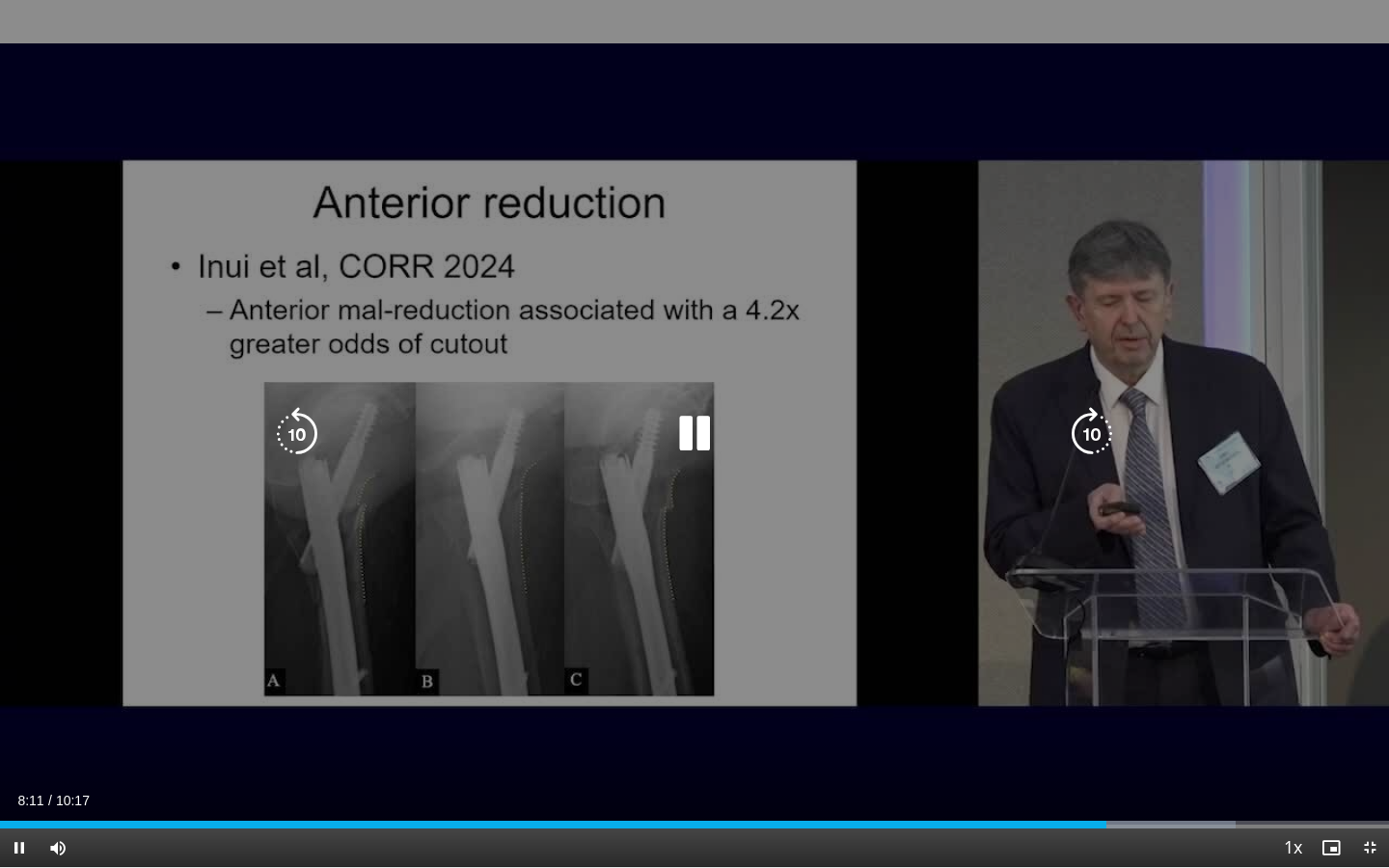 click at bounding box center [297, 434] 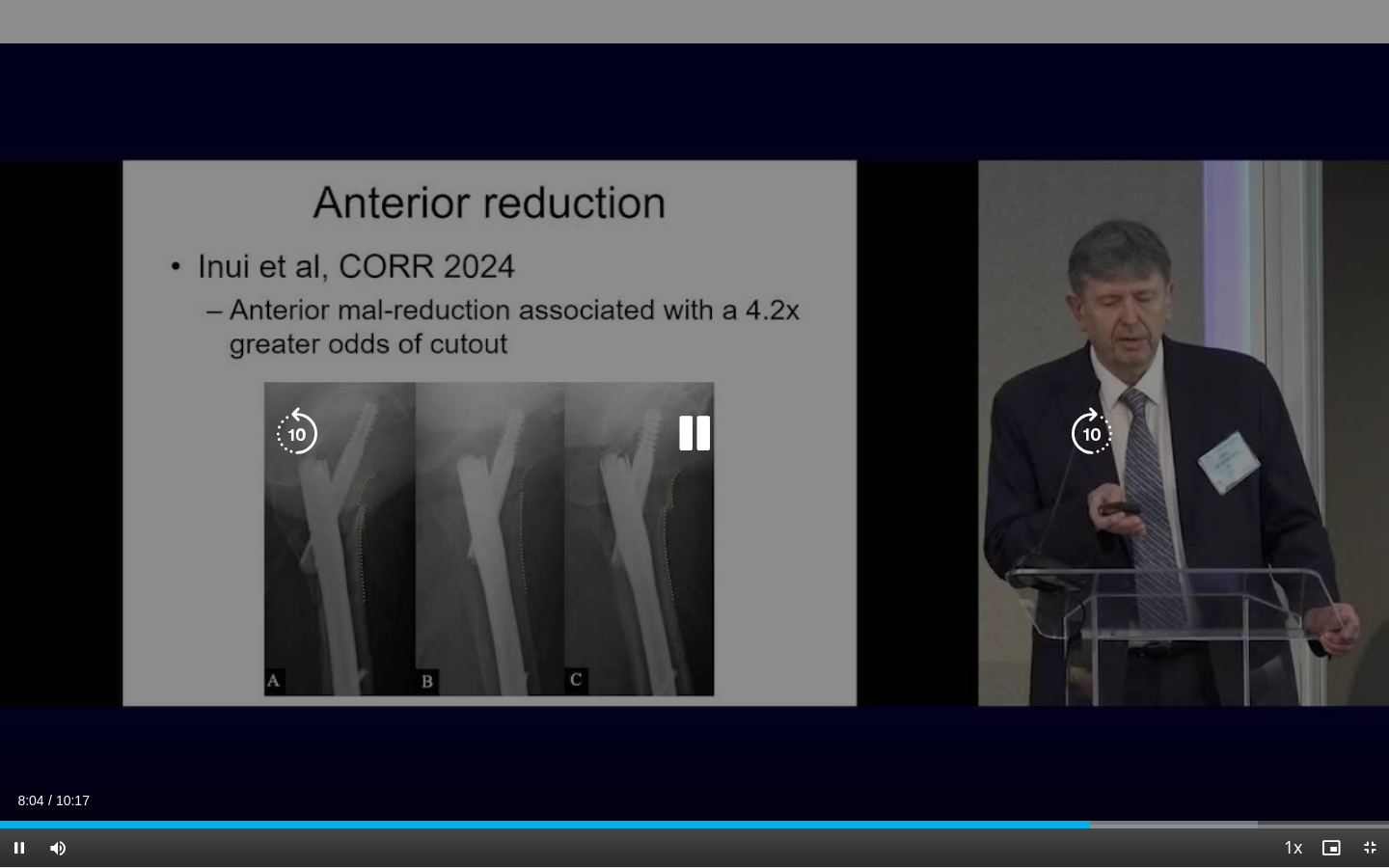 click at bounding box center [694, 434] 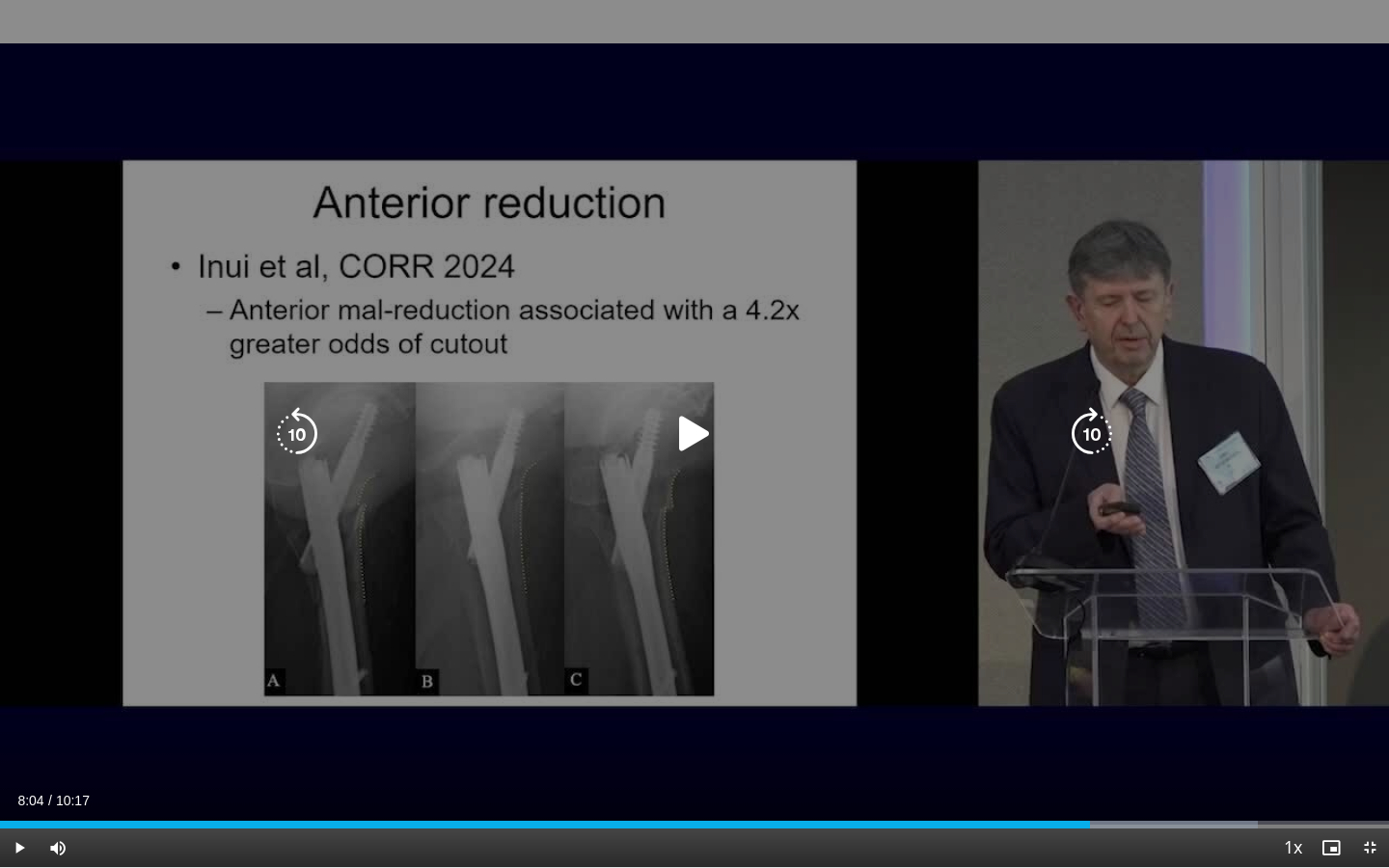 click at bounding box center (694, 434) 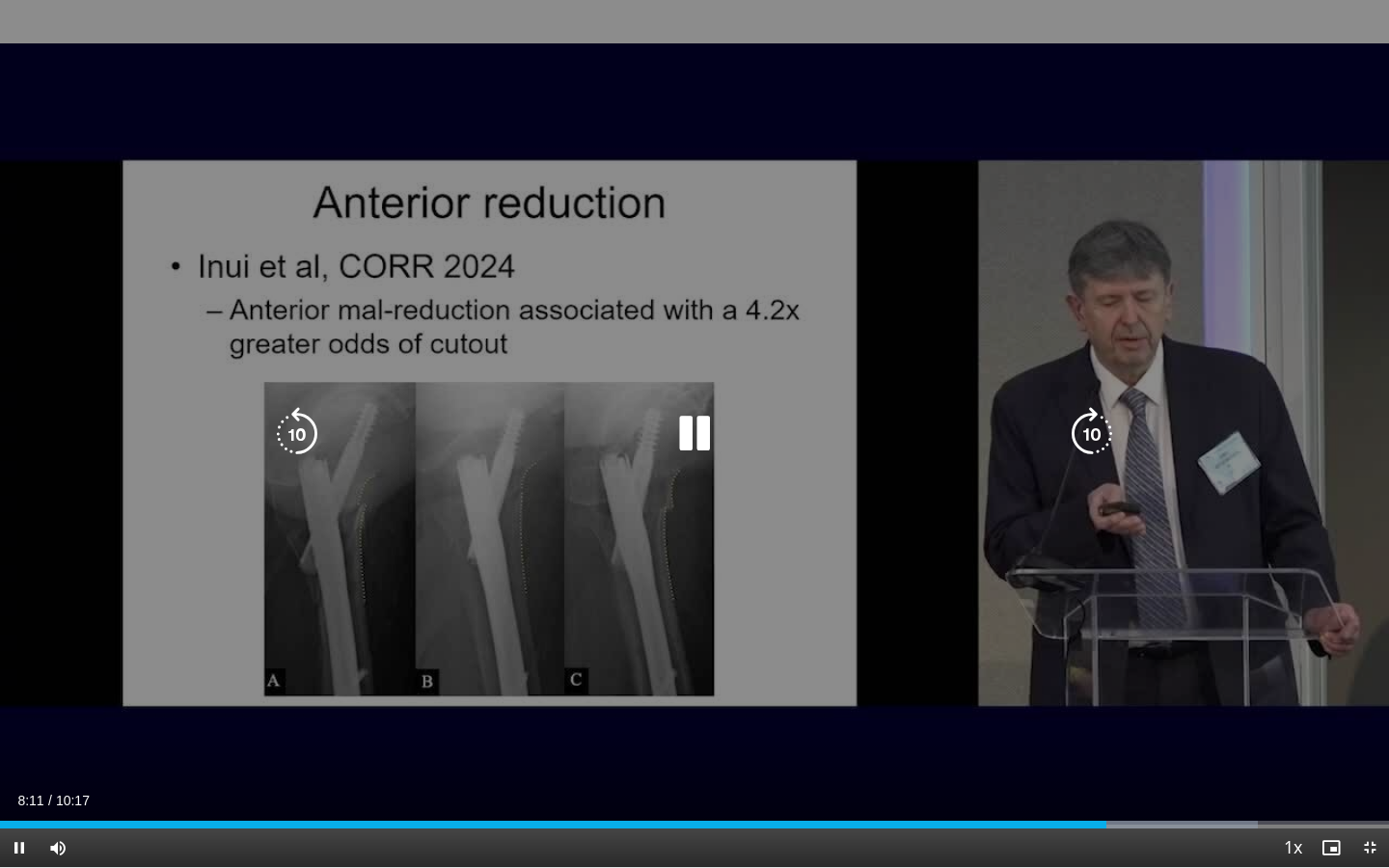 click at bounding box center (694, 434) 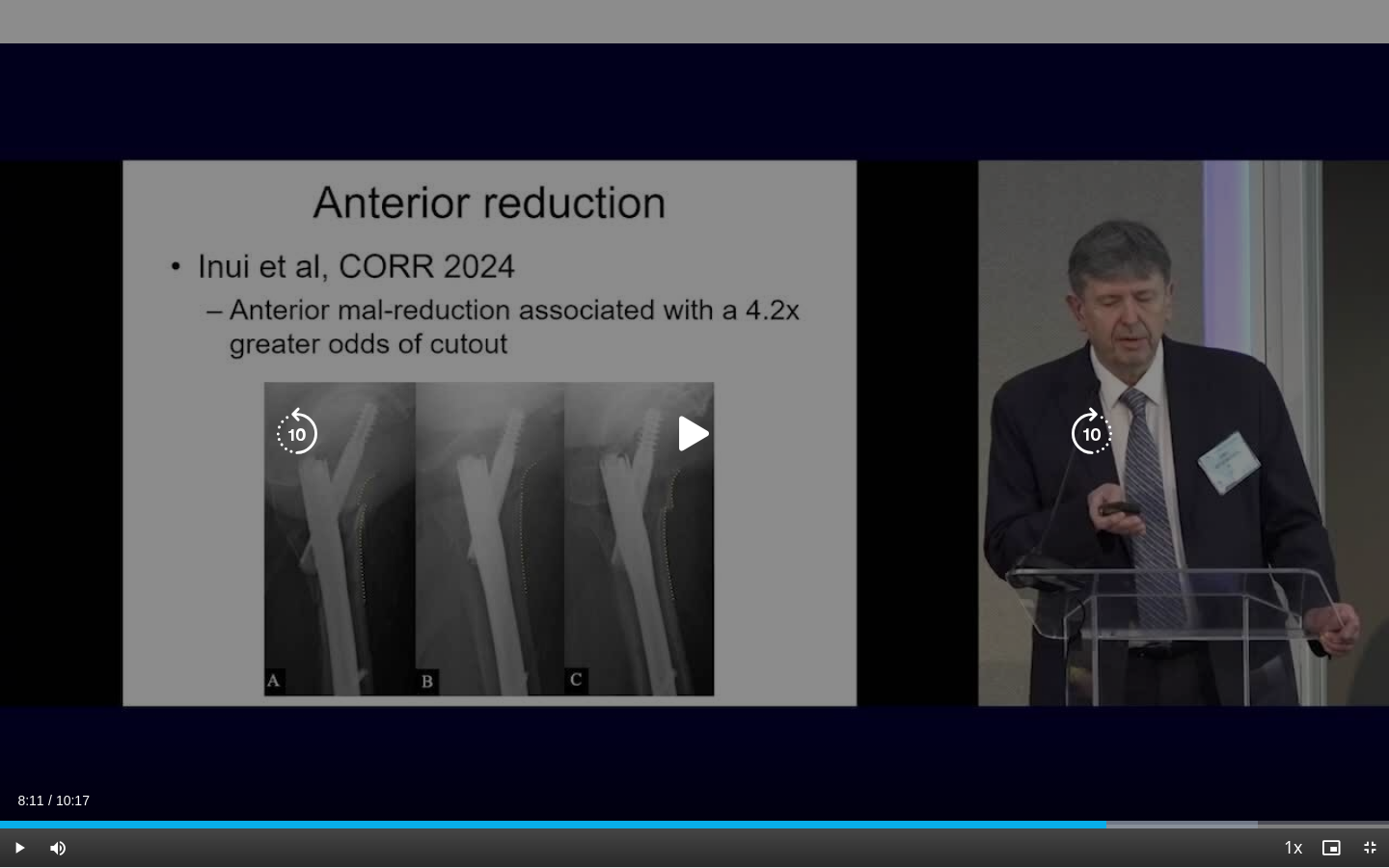 click at bounding box center (694, 434) 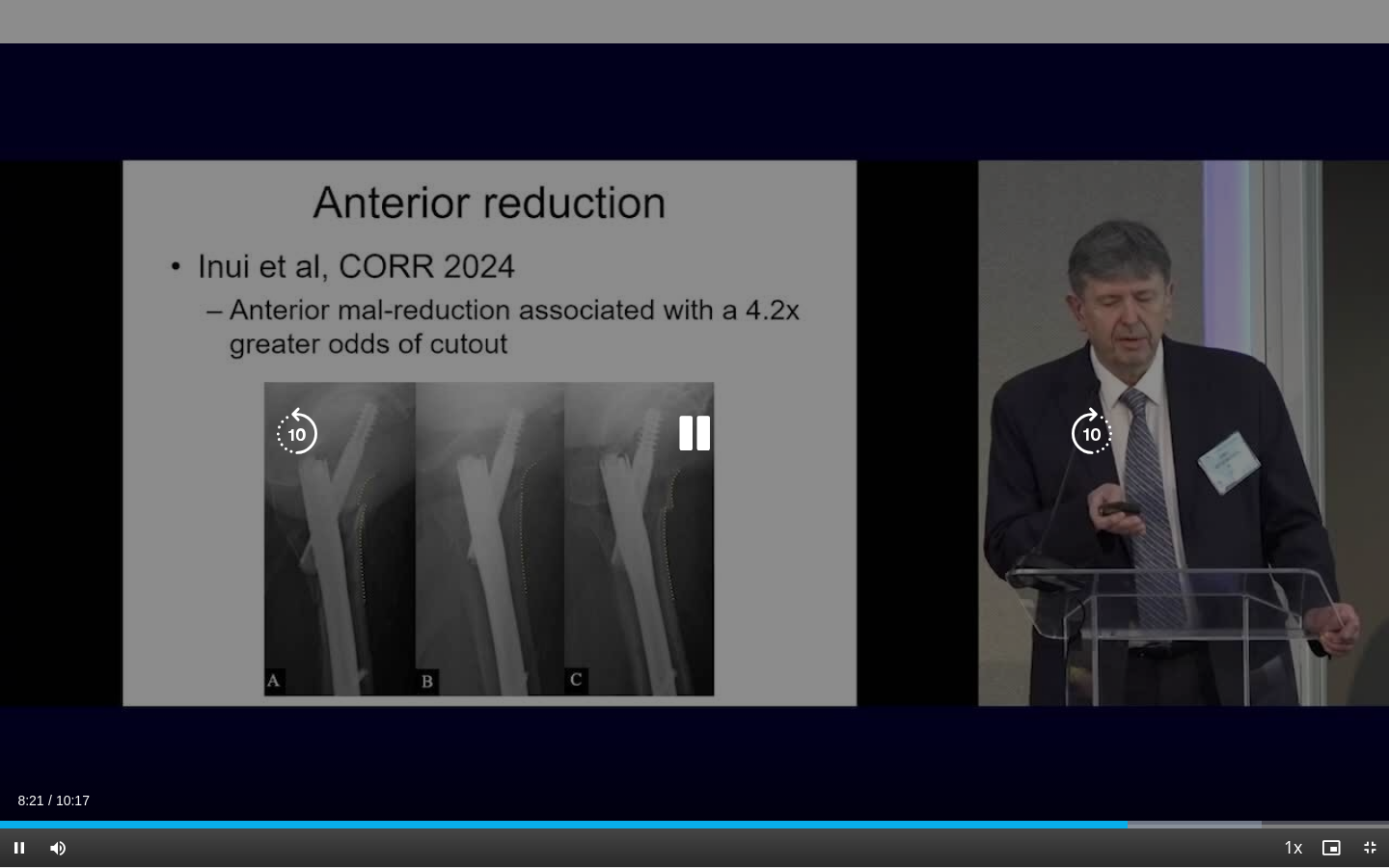click at bounding box center [297, 434] 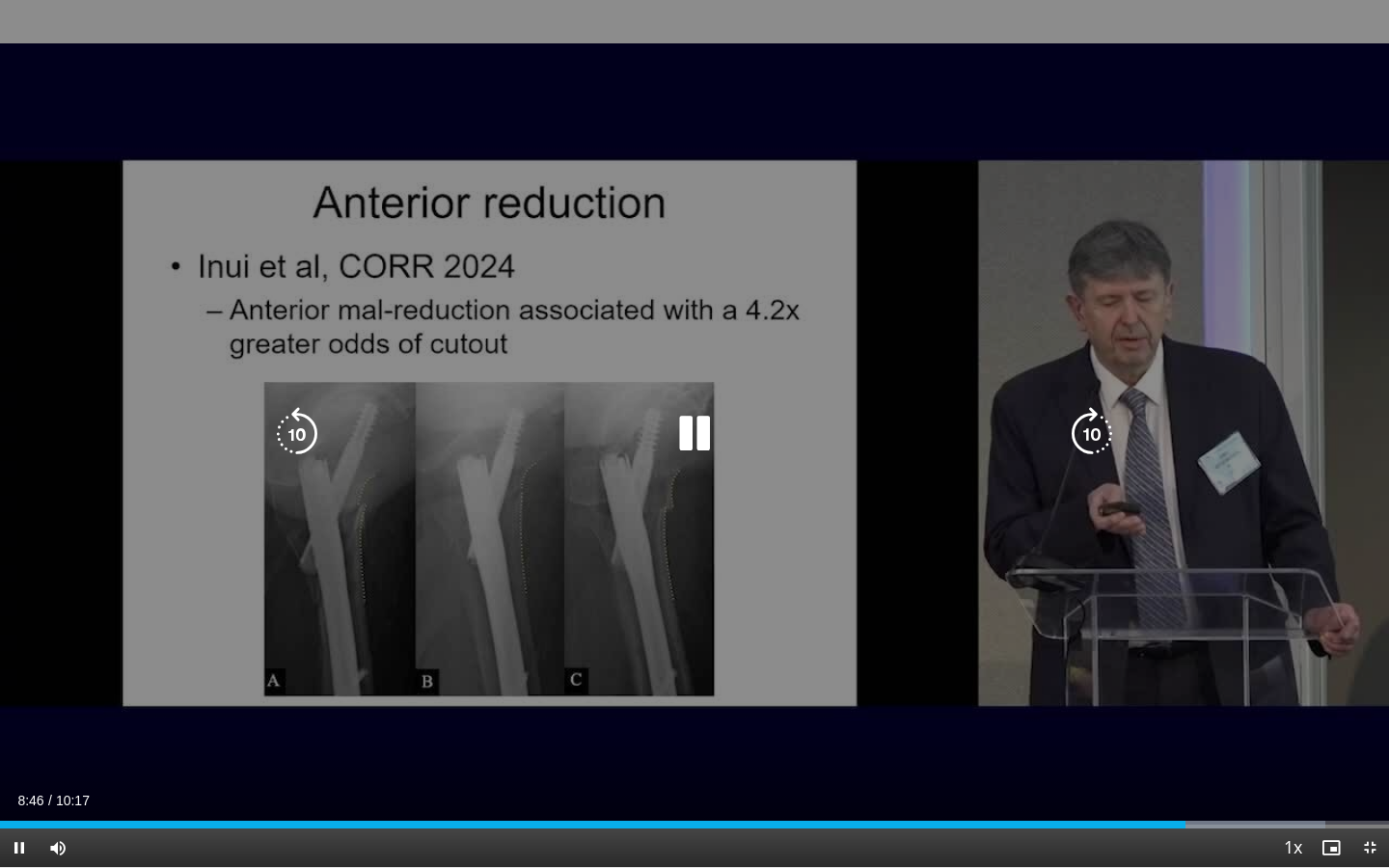 click at bounding box center (694, 434) 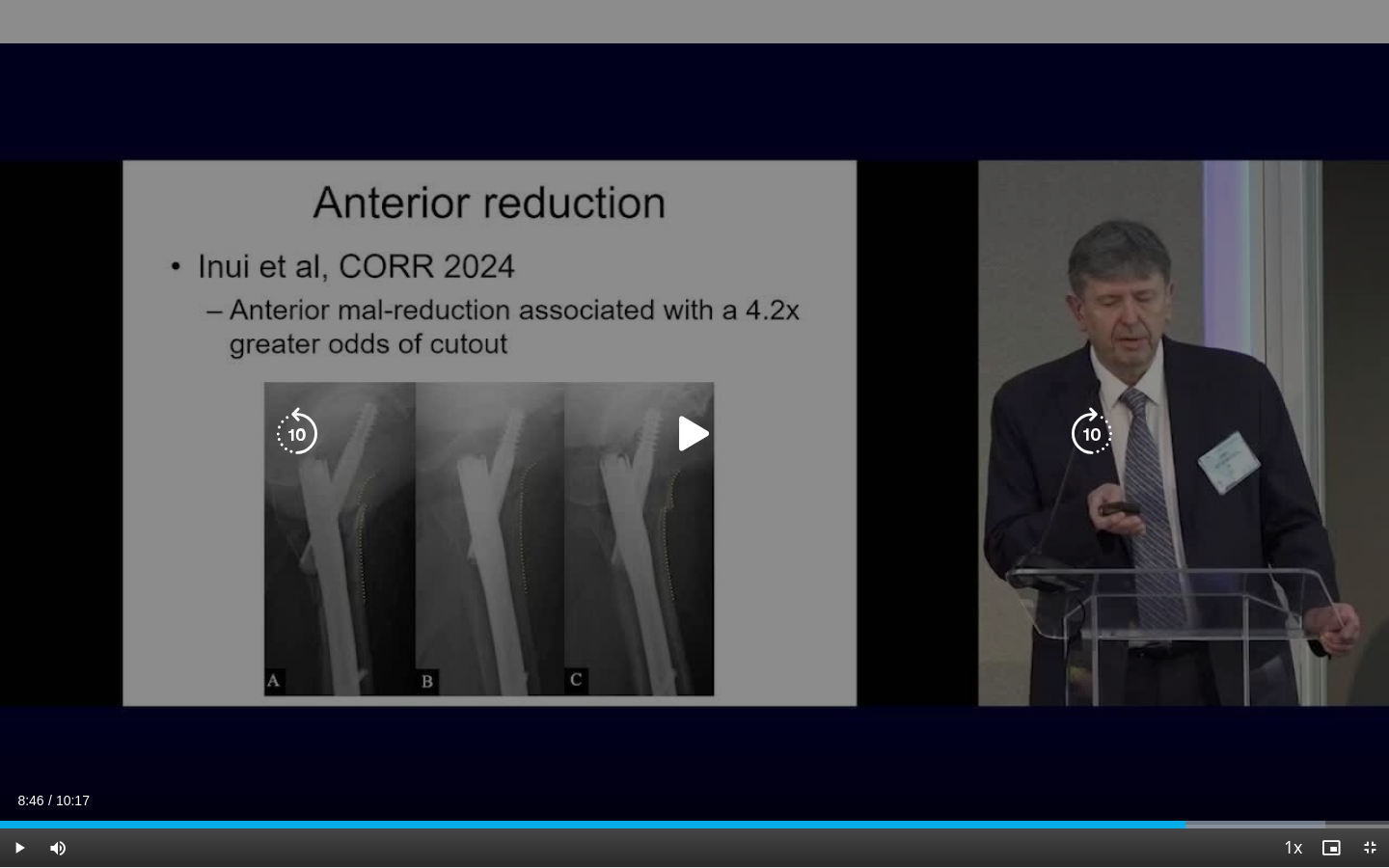 click at bounding box center [694, 434] 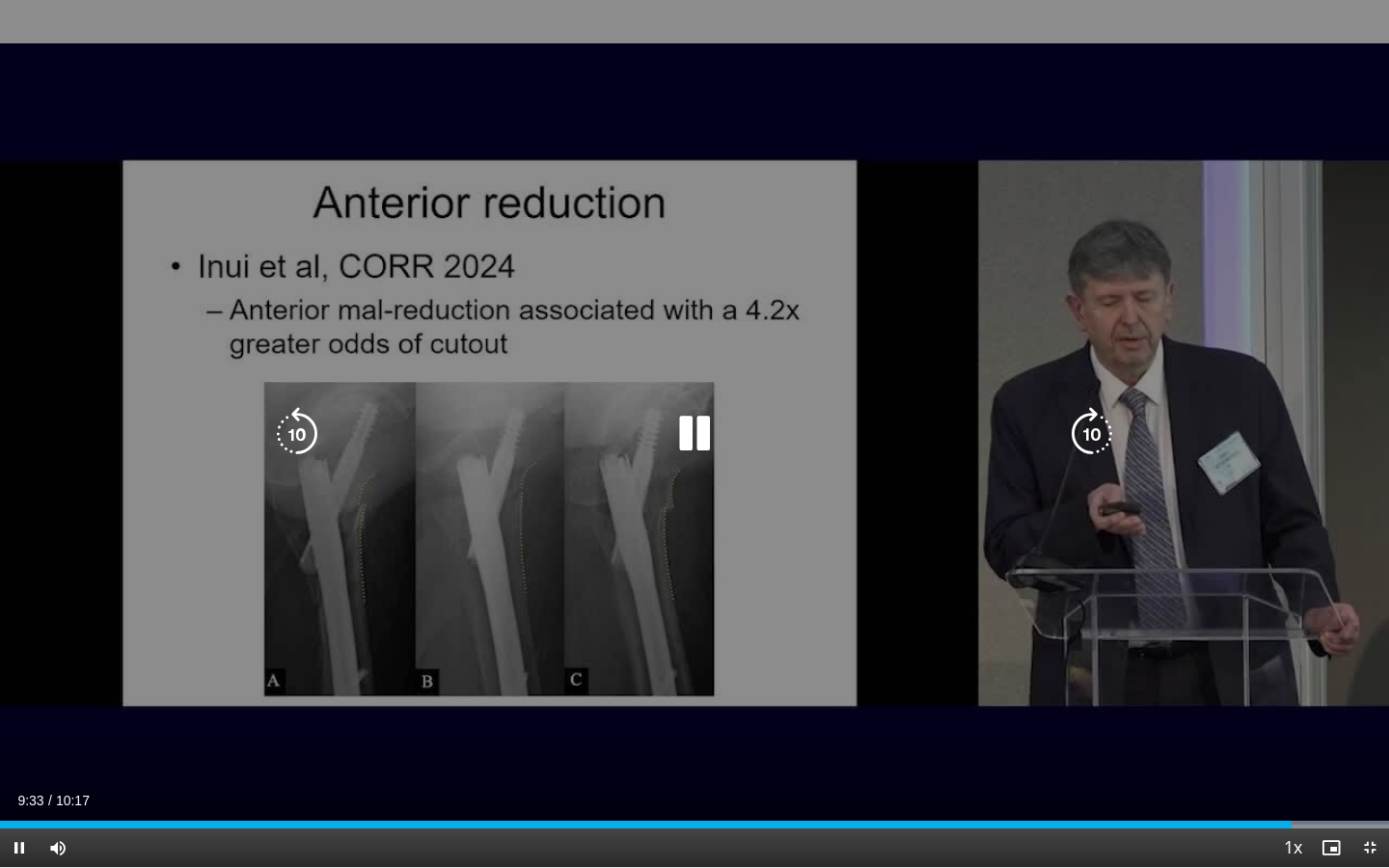 click at bounding box center (297, 434) 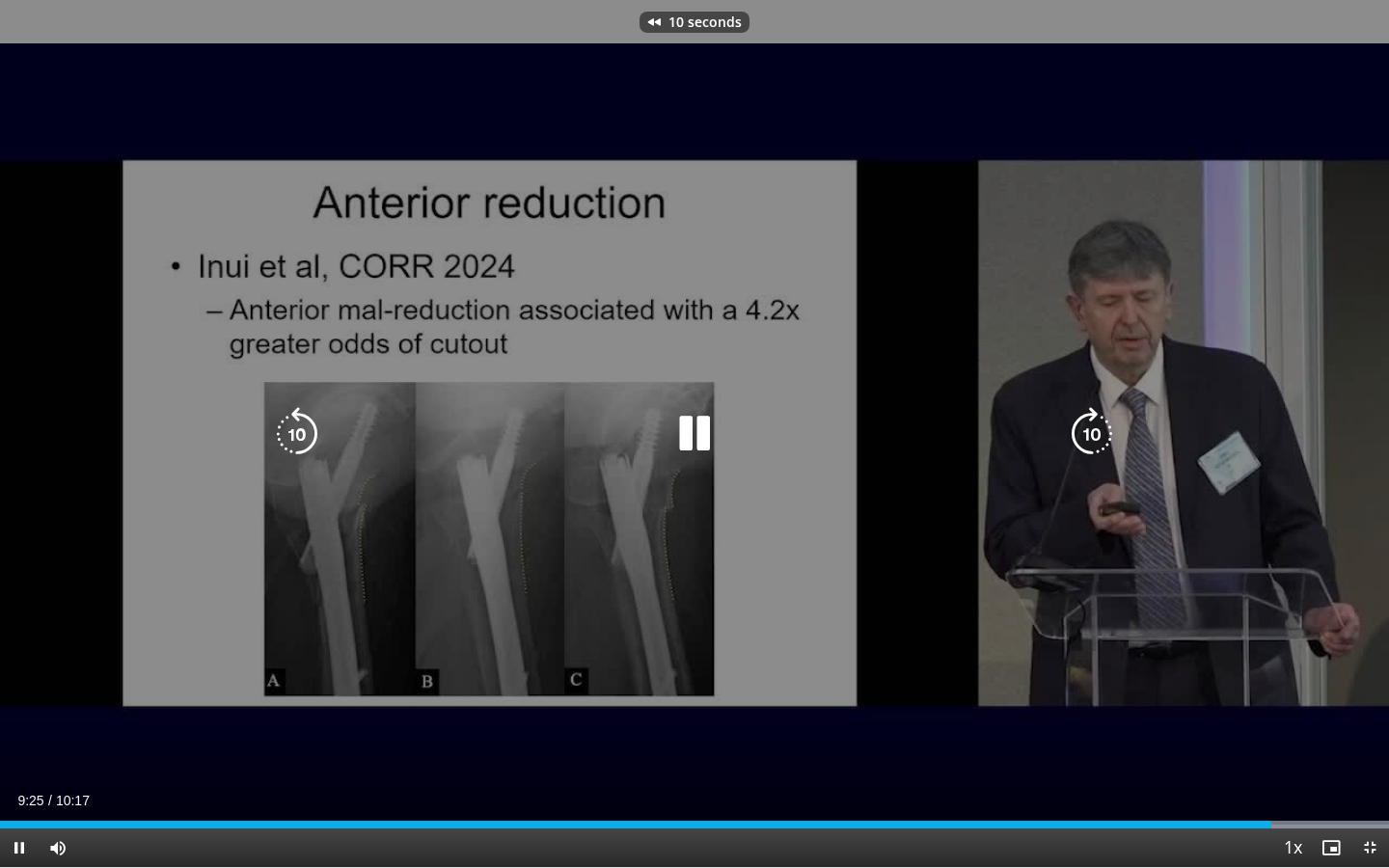 click at bounding box center [694, 434] 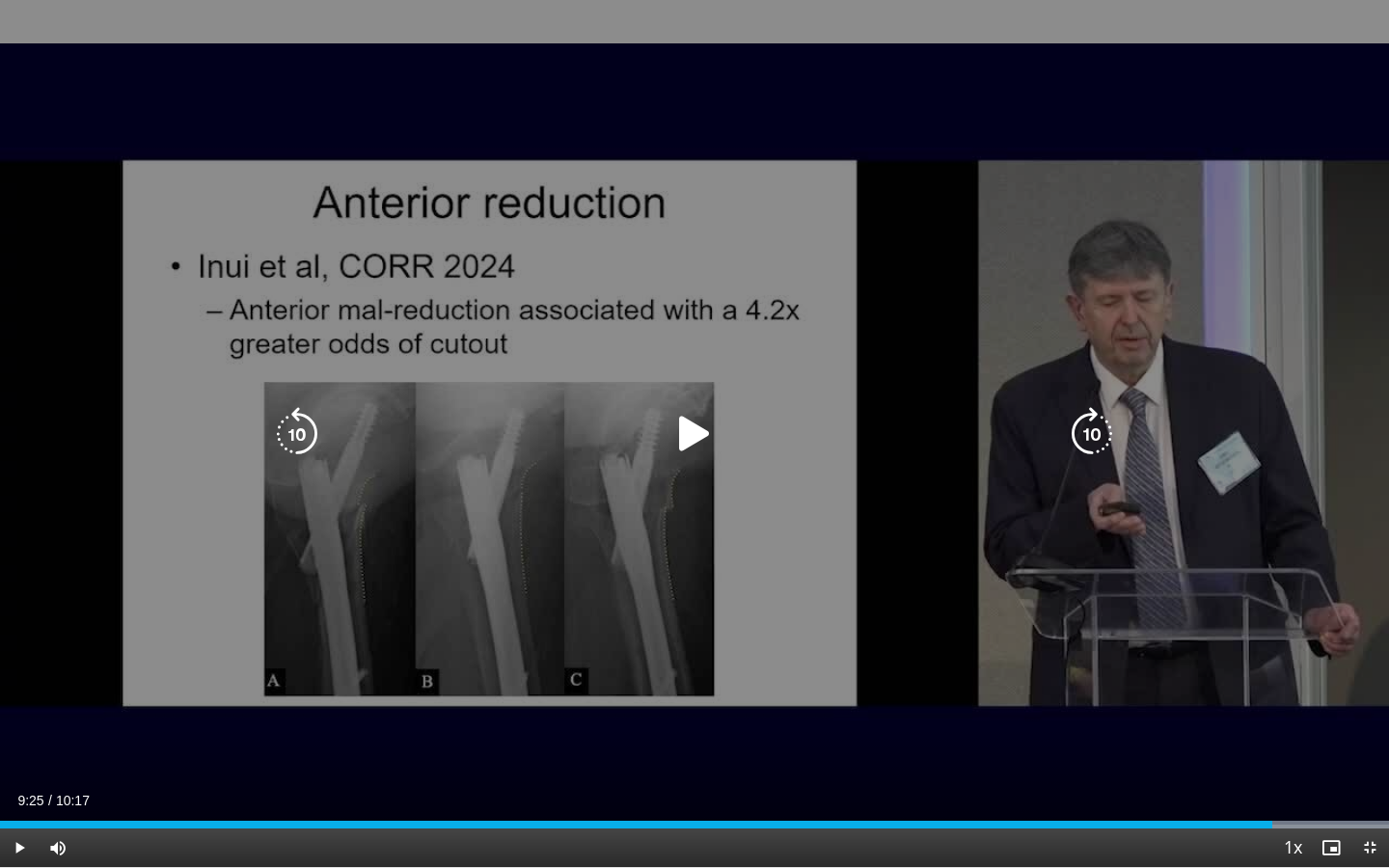 click at bounding box center (694, 434) 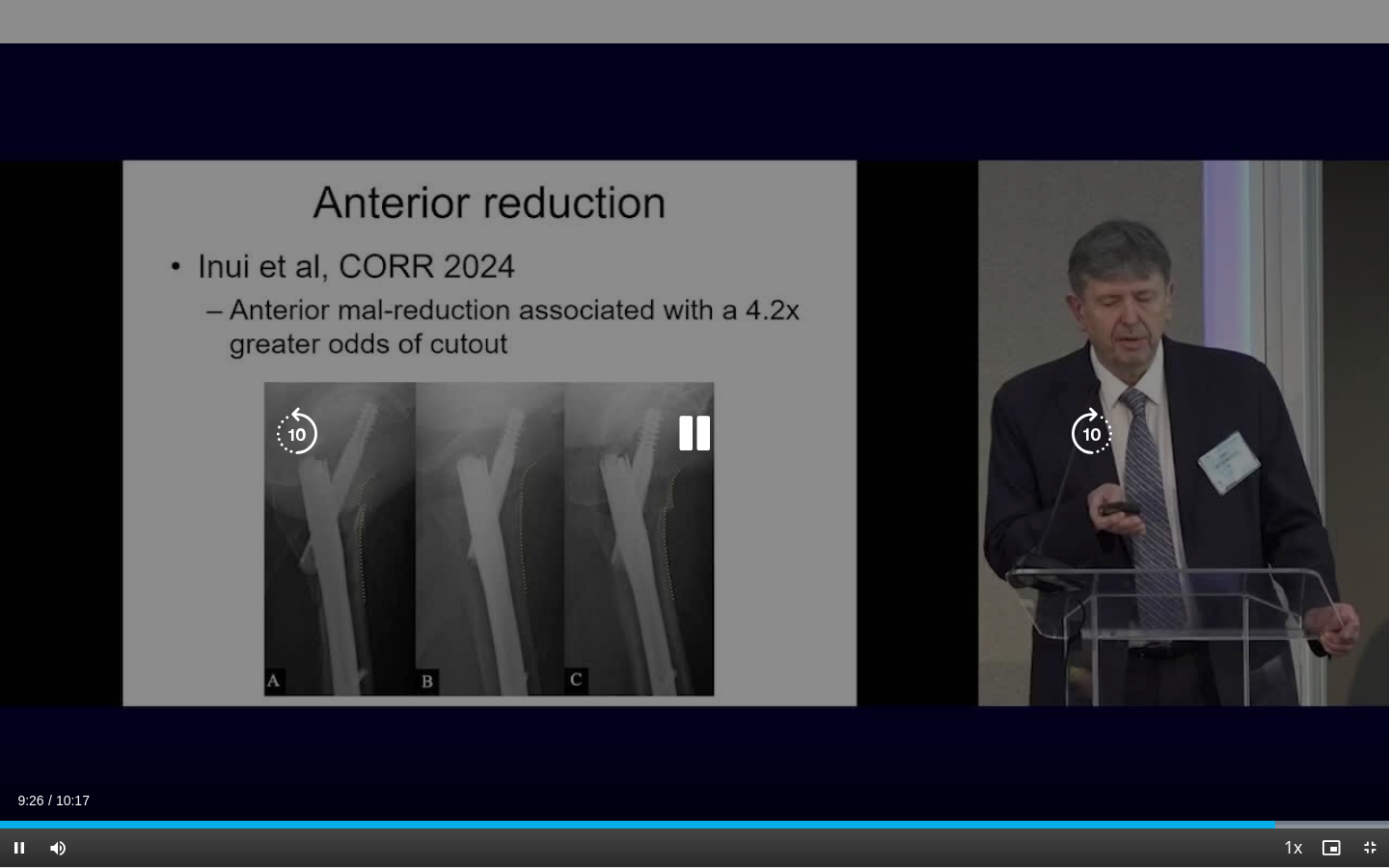 click at bounding box center [694, 434] 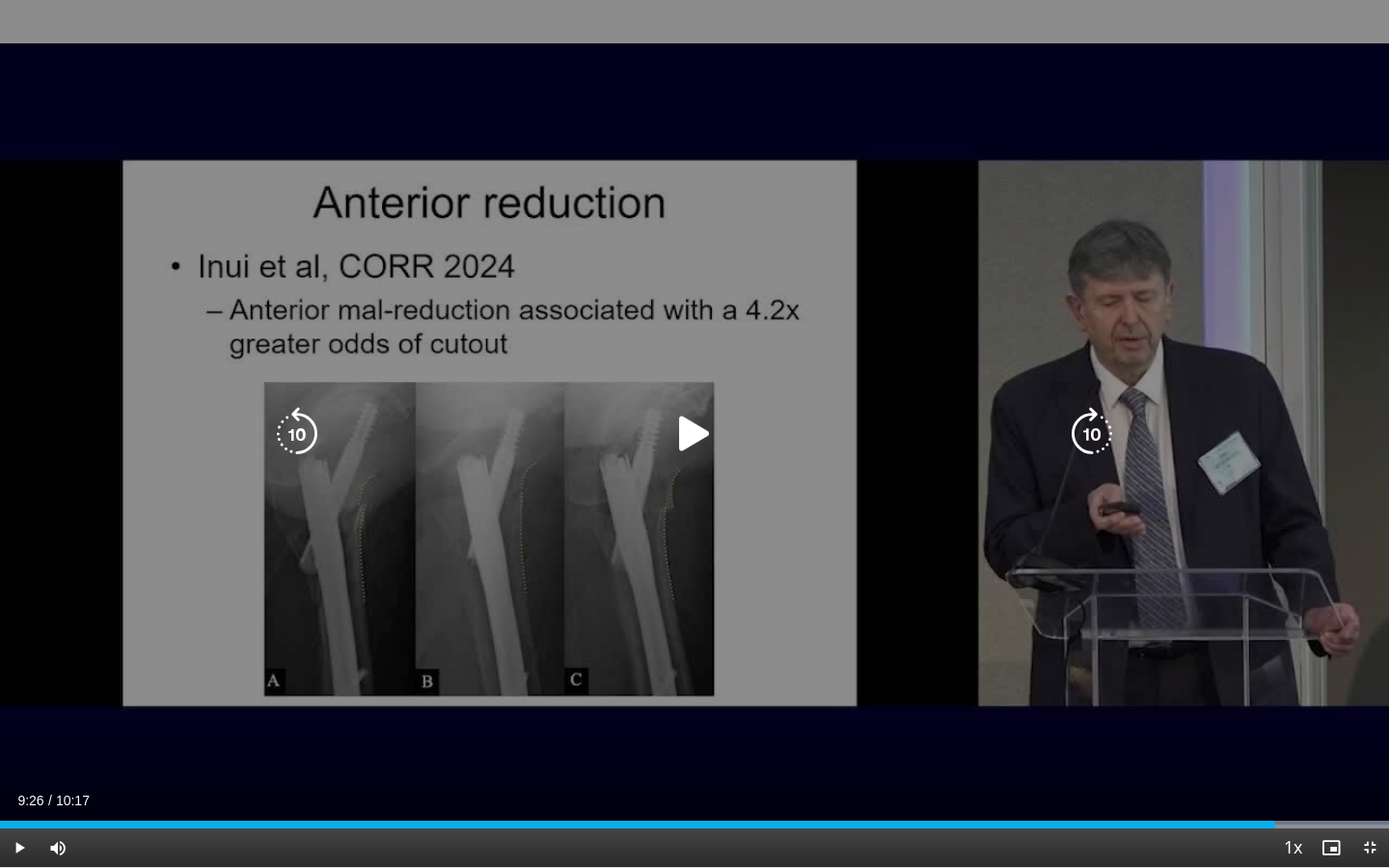 click at bounding box center (694, 434) 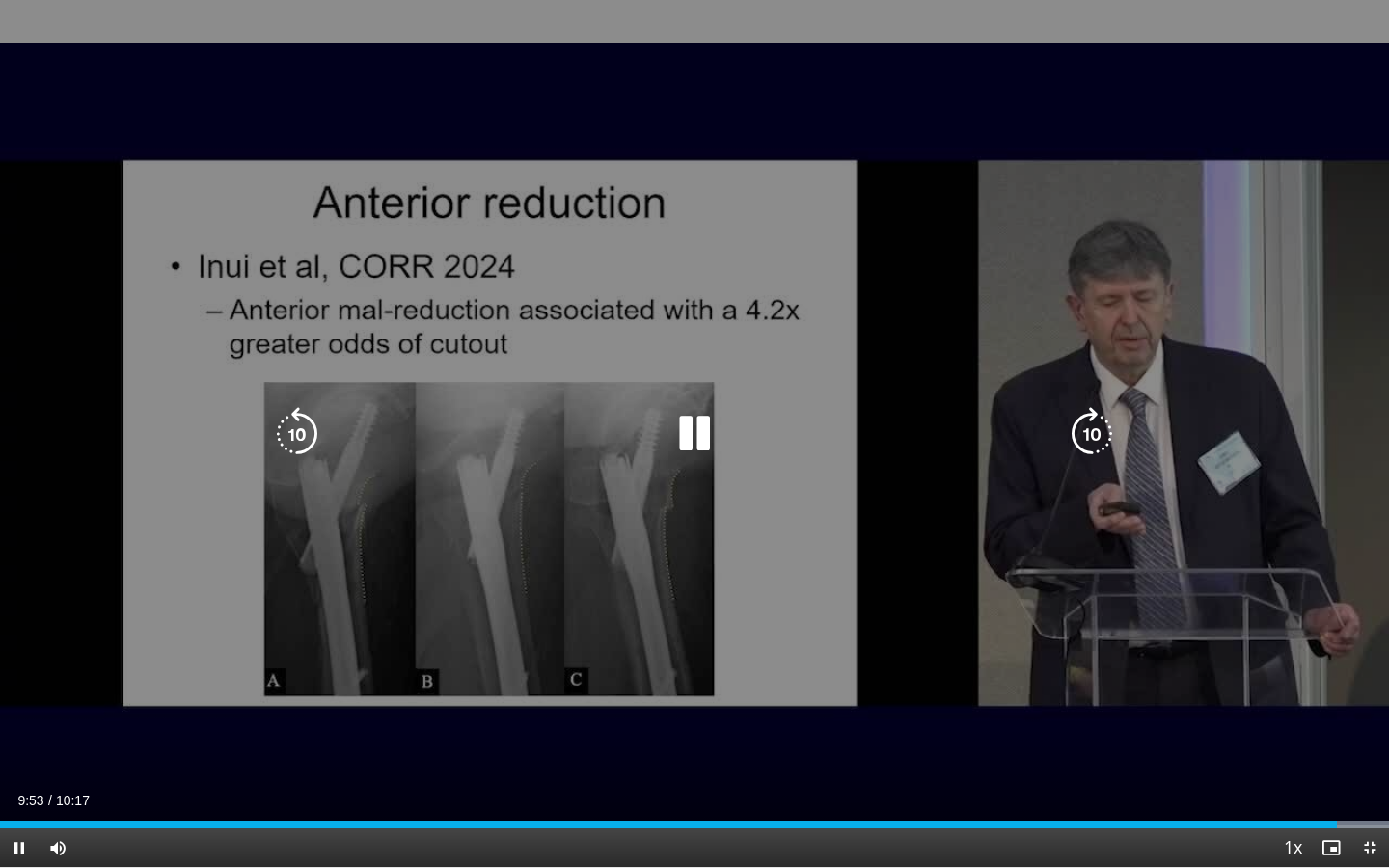 click at bounding box center (694, 434) 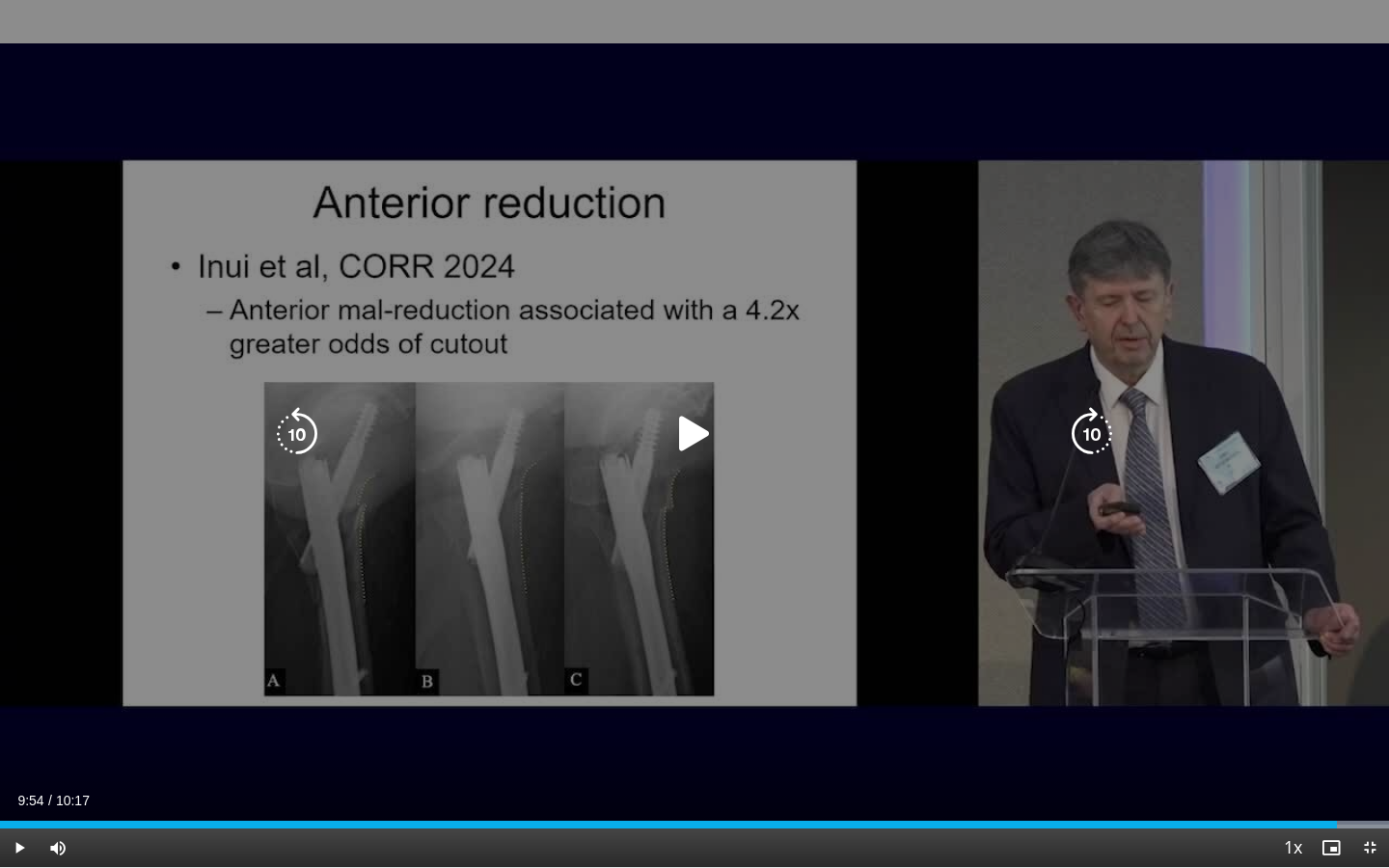 click on "10 seconds
Tap to unmute" at bounding box center [694, 433] 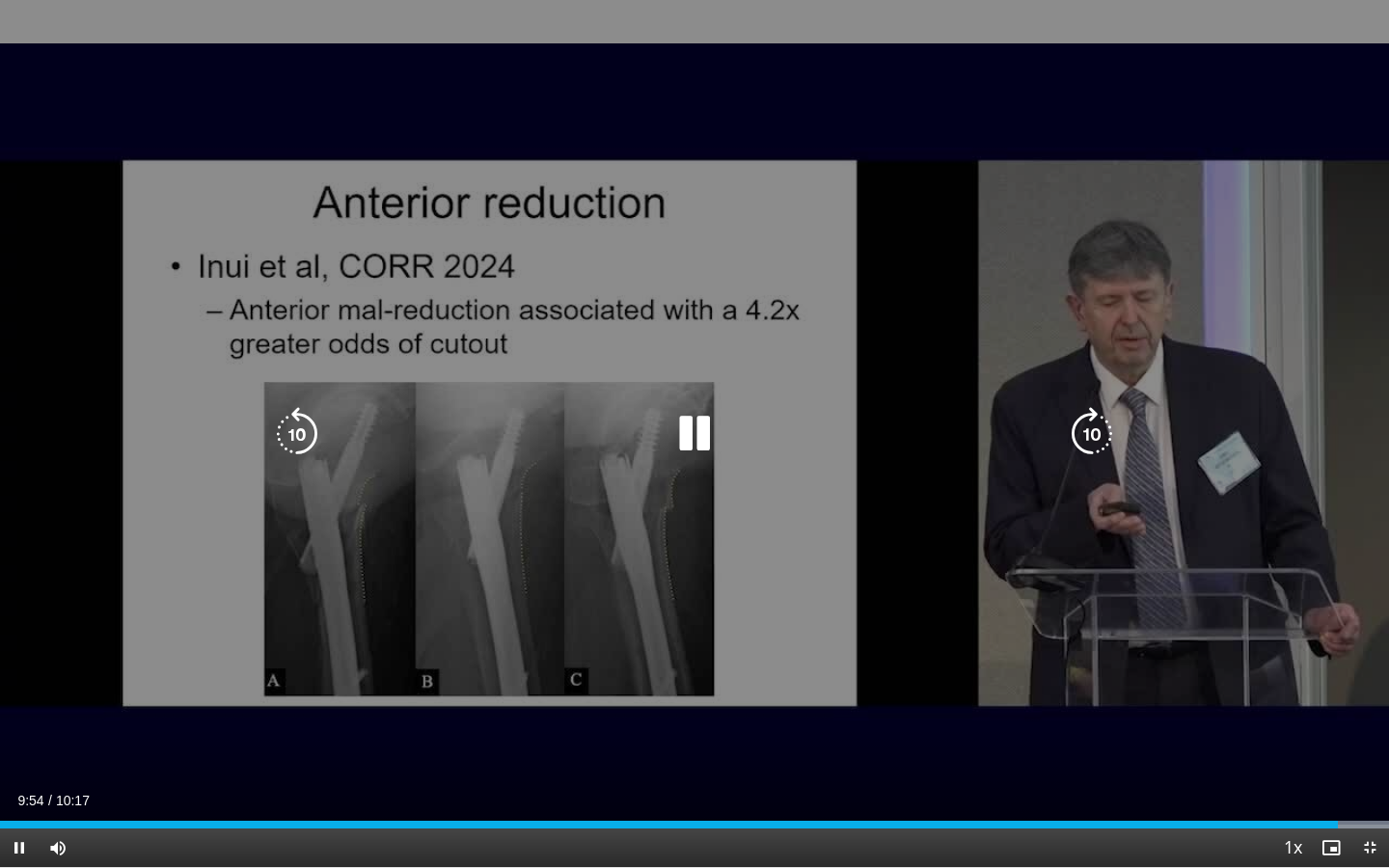 click on "10 seconds
Tap to unmute" at bounding box center [694, 433] 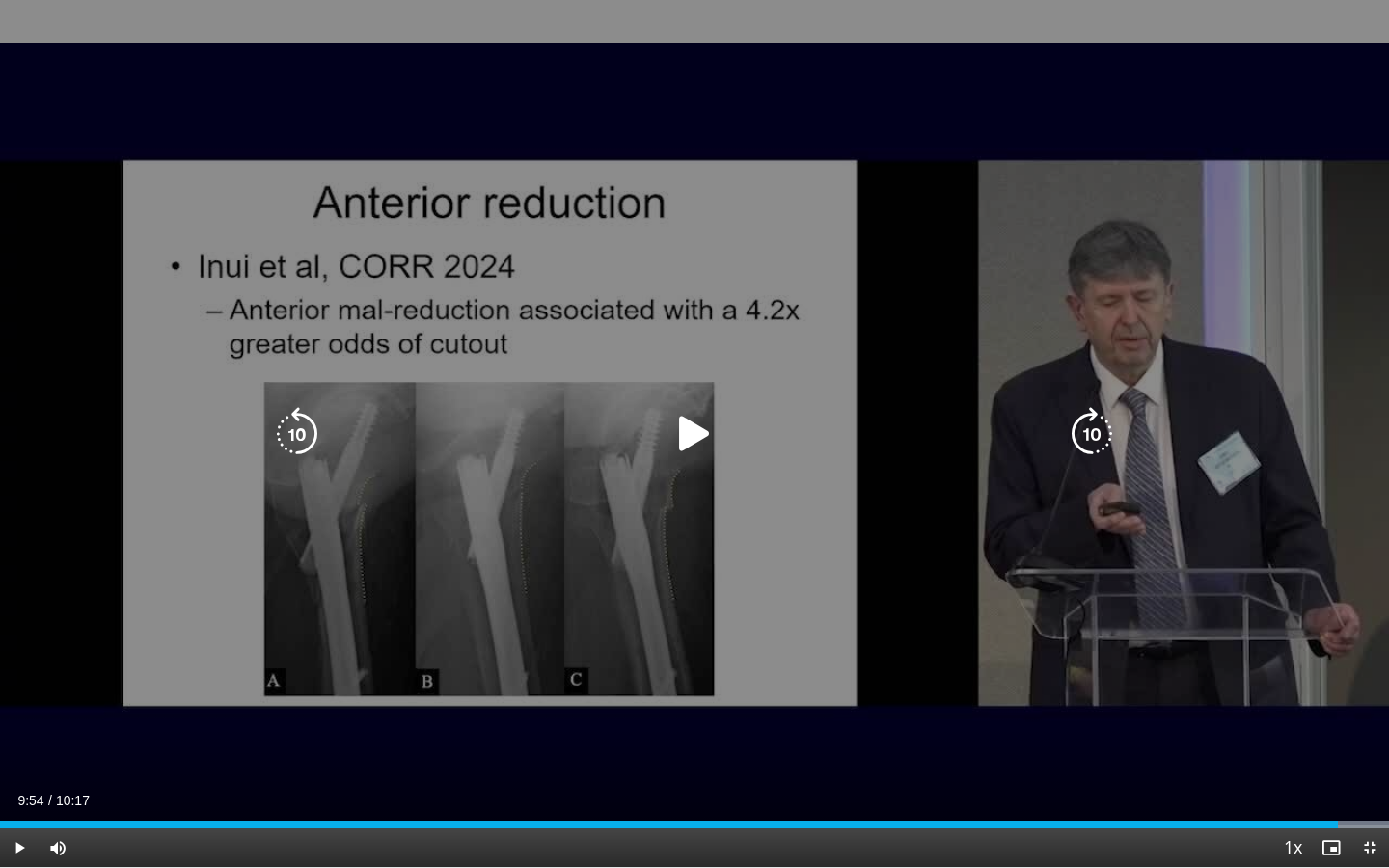 click at bounding box center [694, 434] 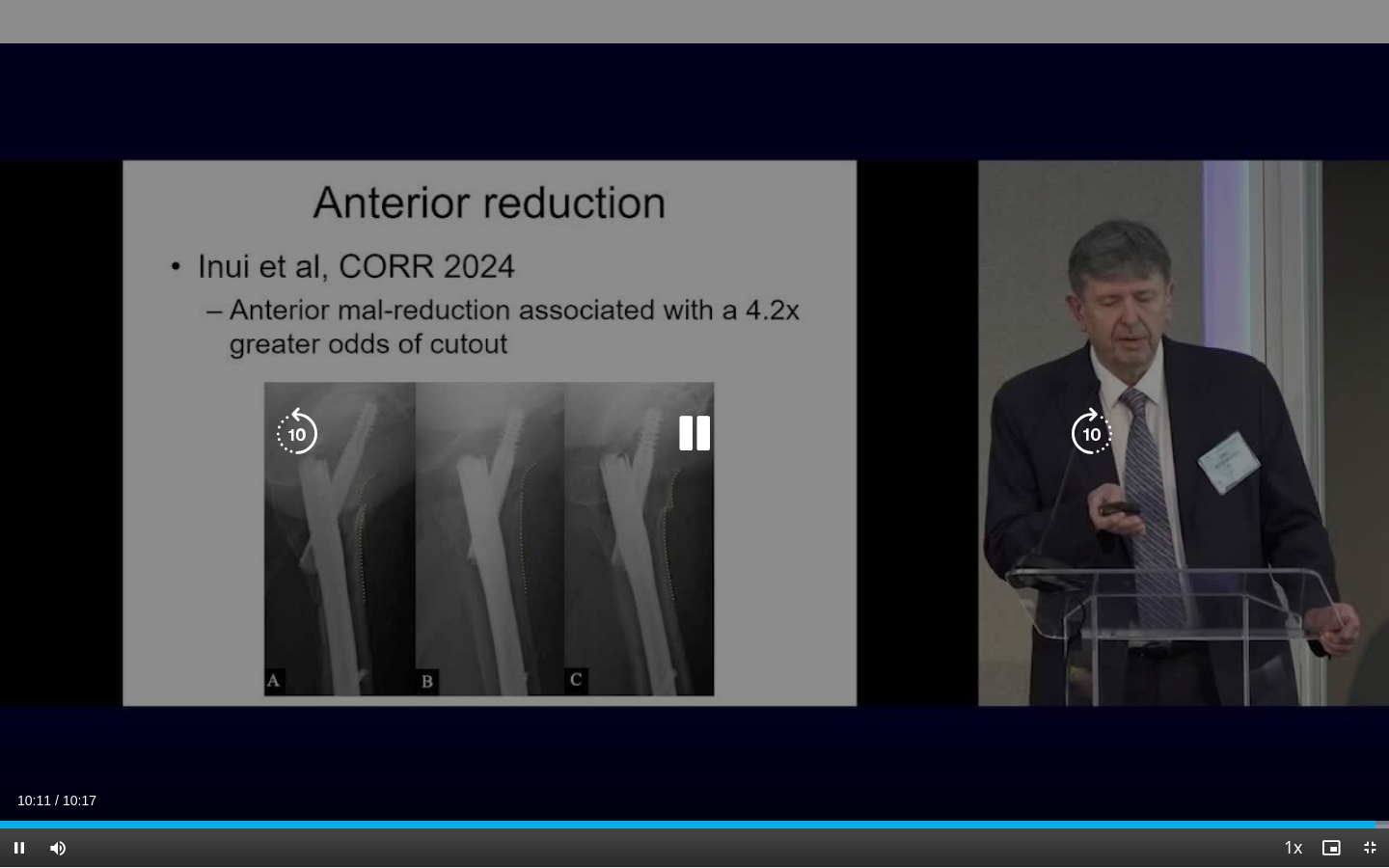 click at bounding box center [694, 434] 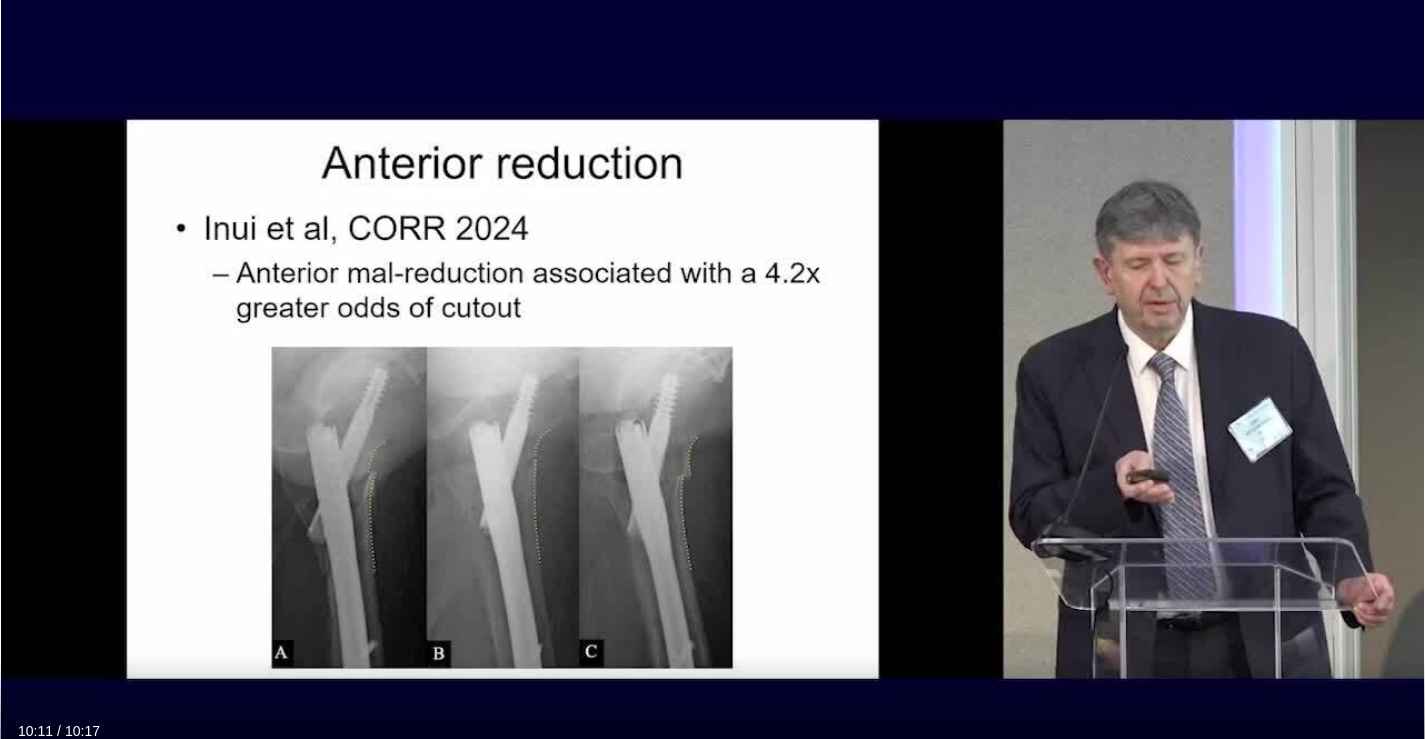 type 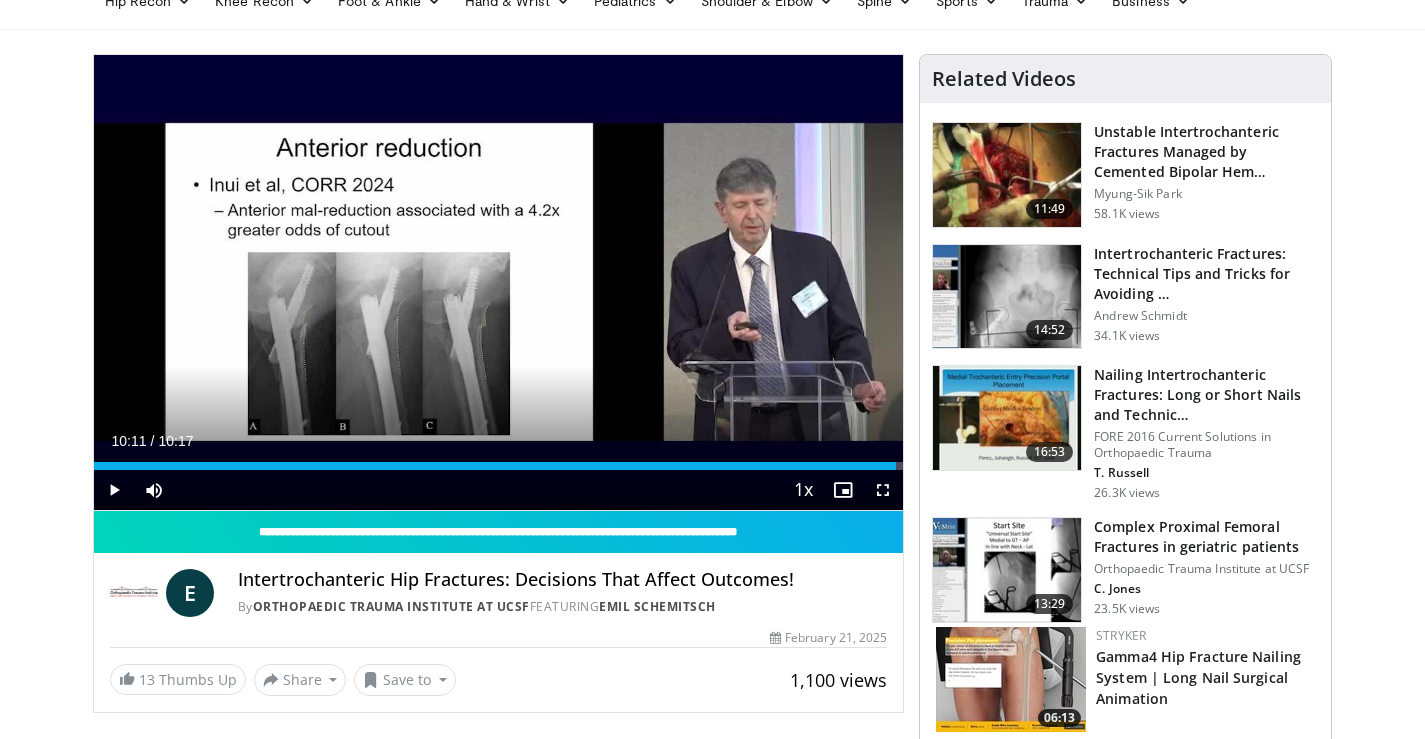 scroll, scrollTop: 200, scrollLeft: 0, axis: vertical 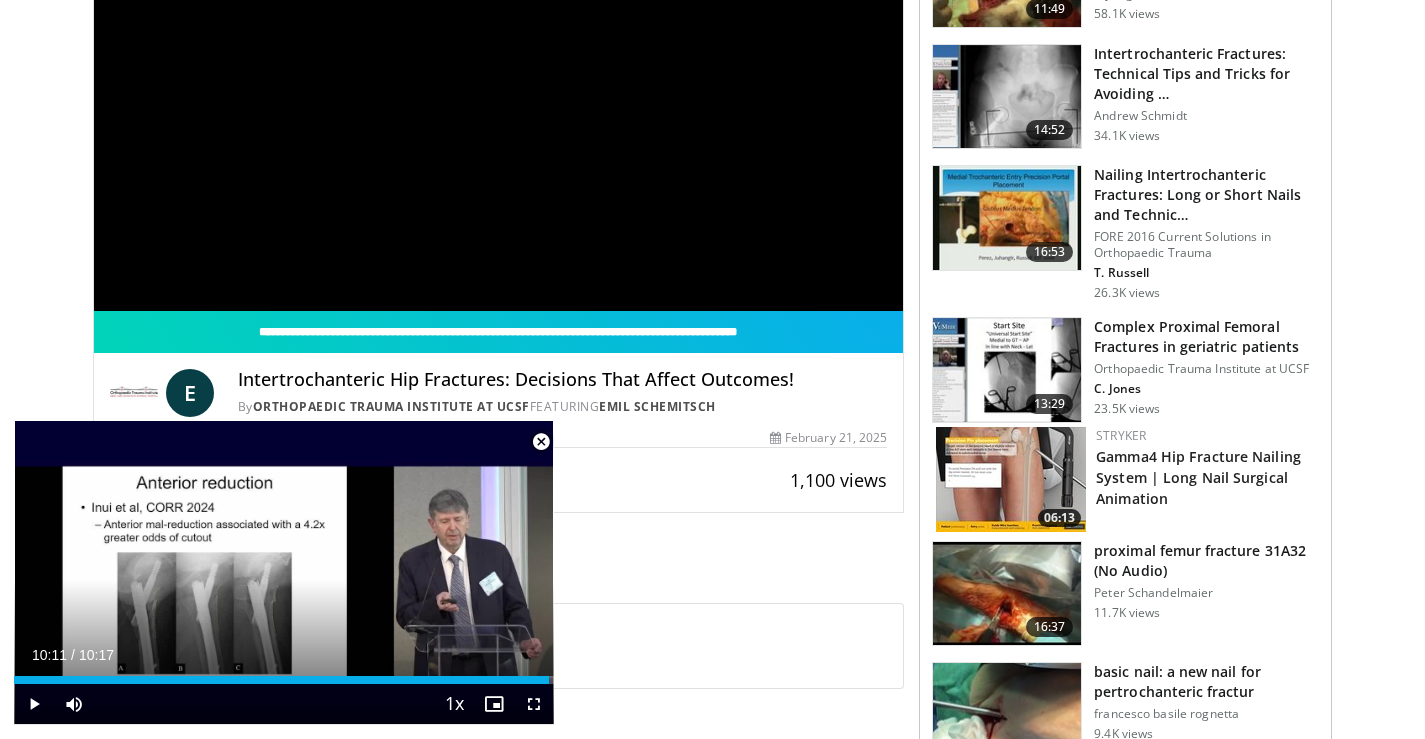 click on "Complex Proximal Femoral Fractures in geriatric patients" at bounding box center (1206, 337) 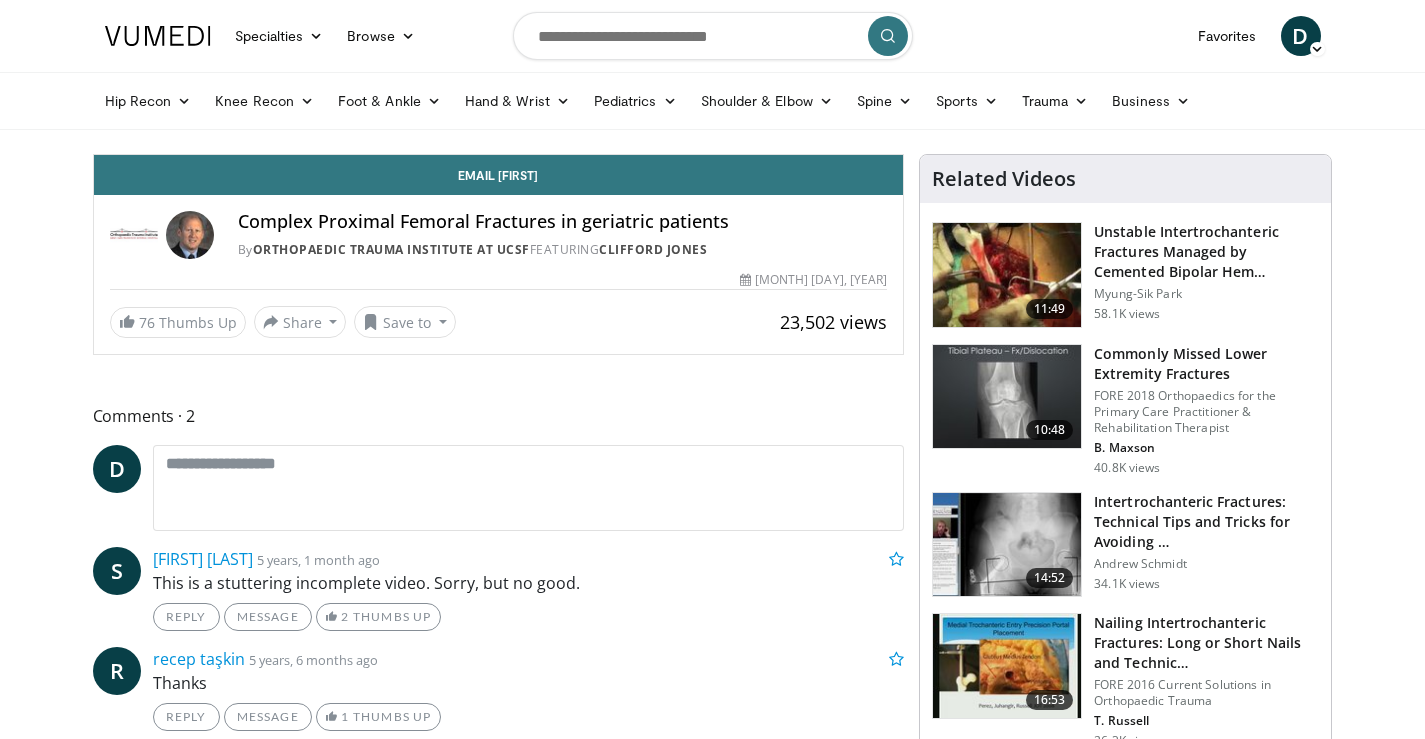 scroll, scrollTop: 0, scrollLeft: 0, axis: both 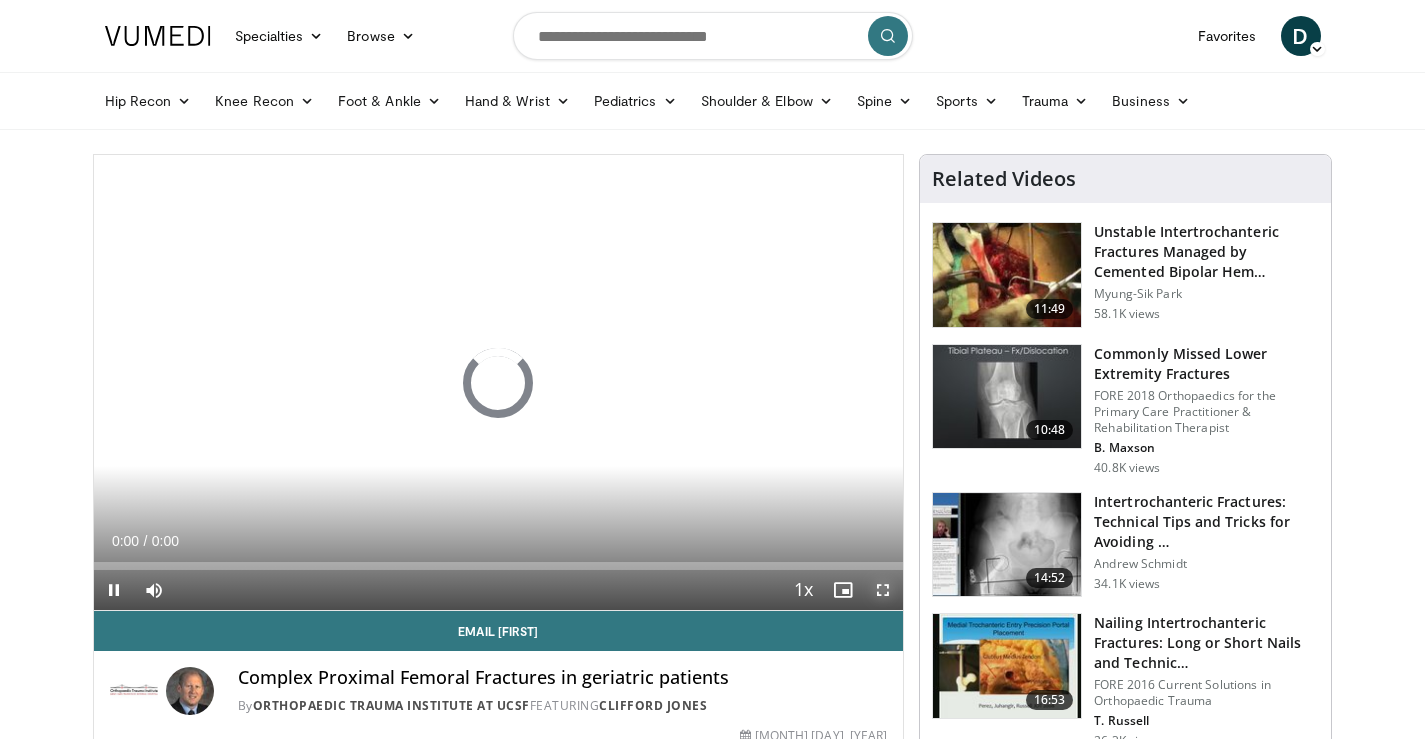click at bounding box center [883, 590] 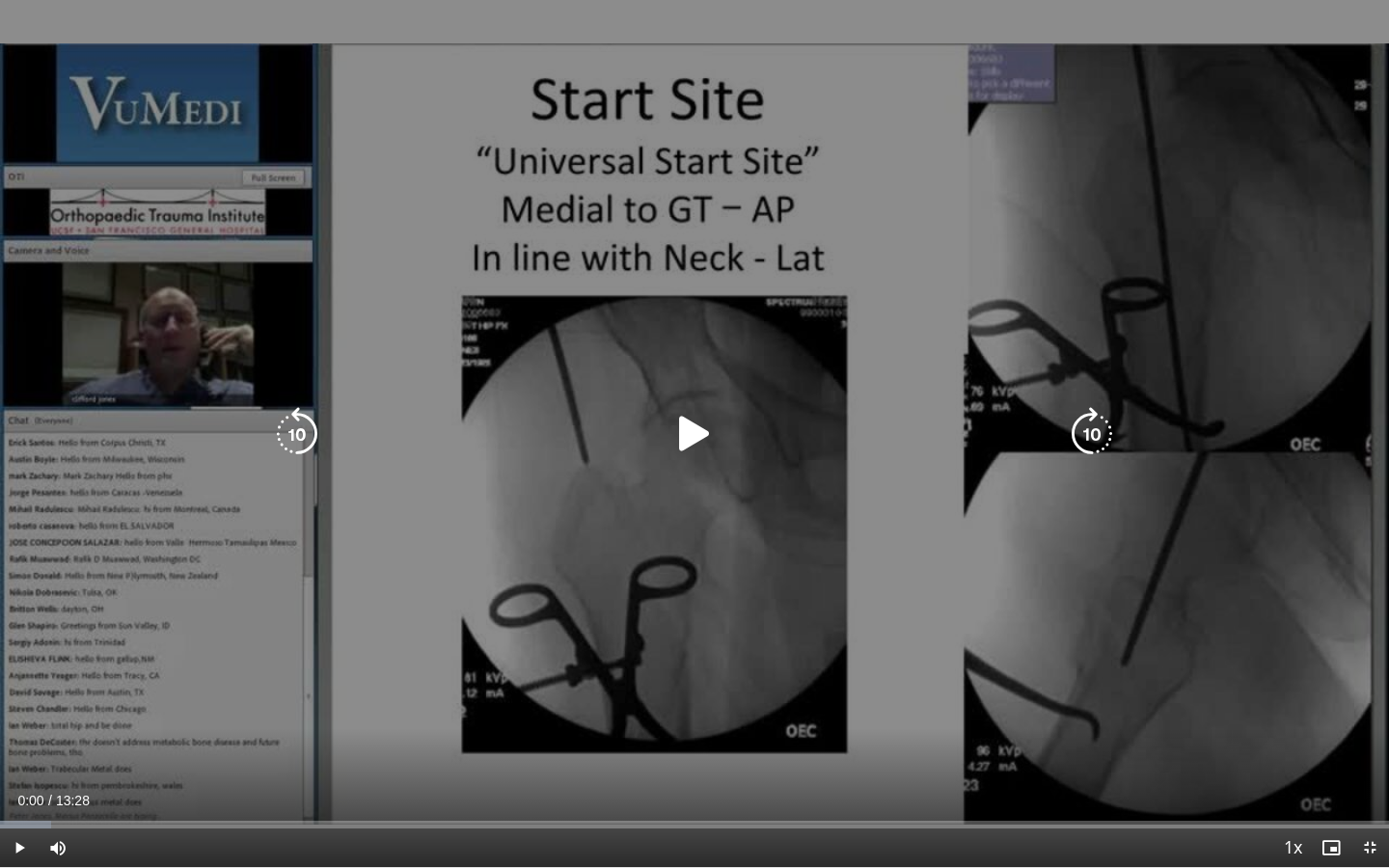 click at bounding box center [1092, 434] 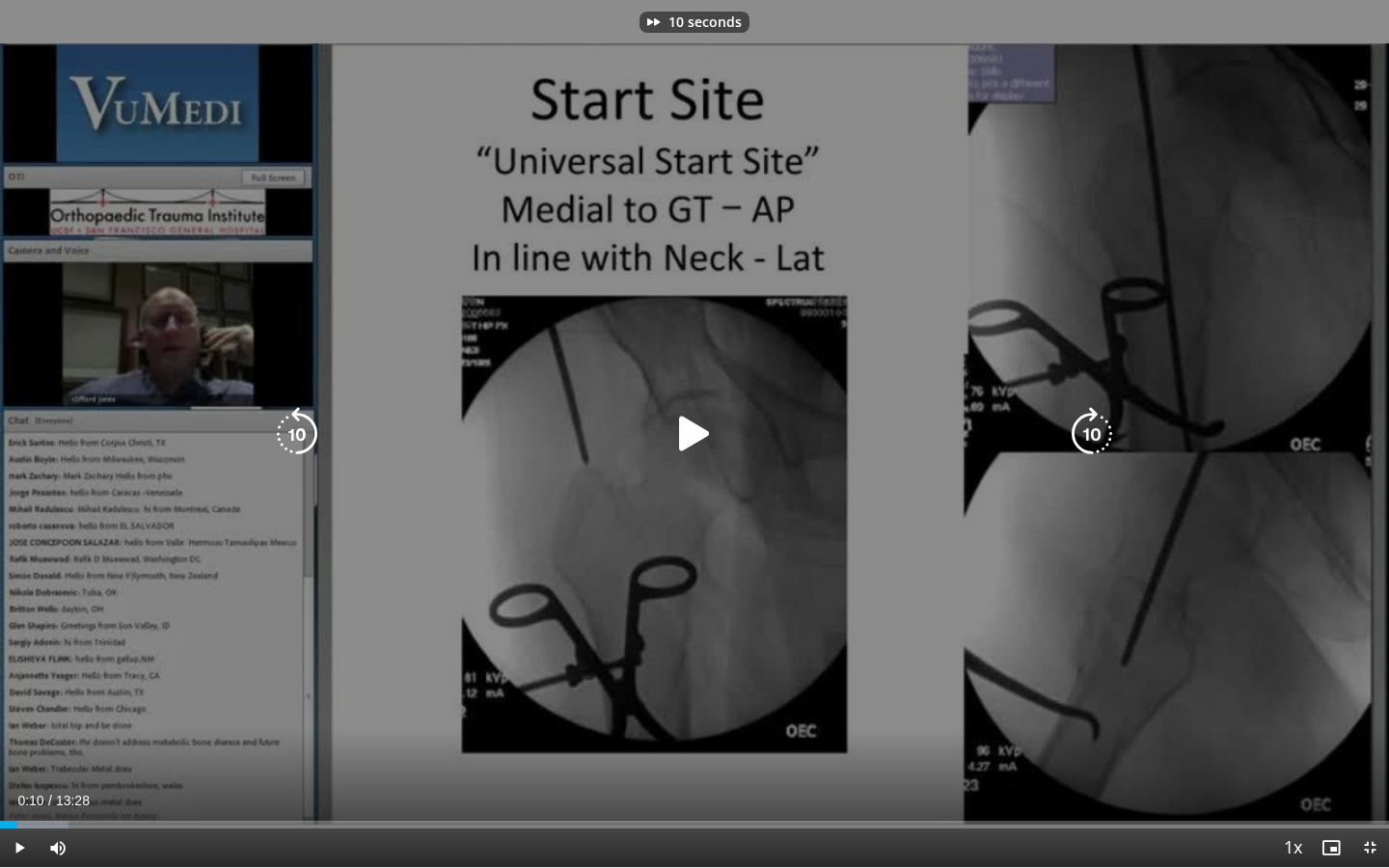 click at bounding box center (694, 434) 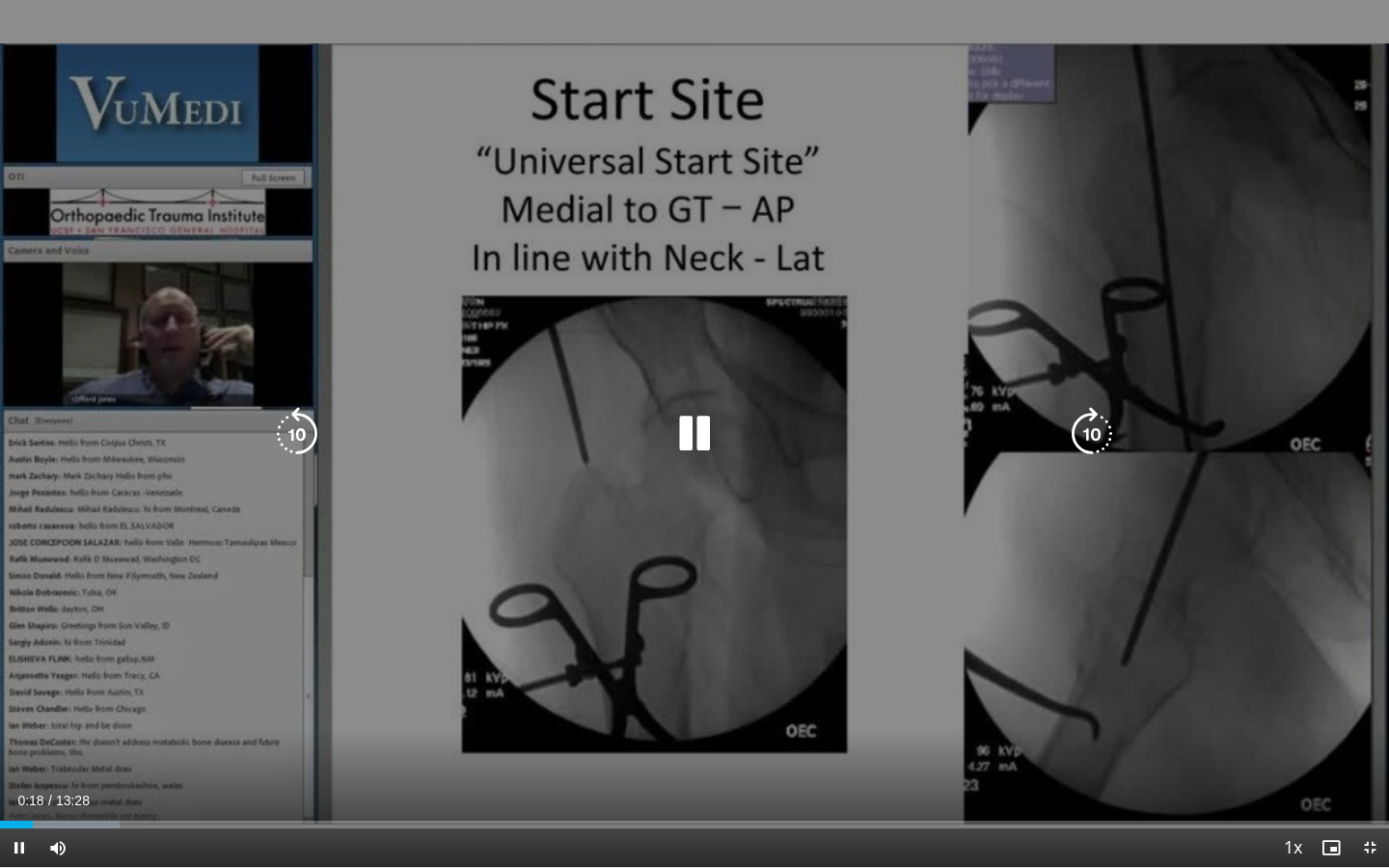 click at bounding box center [1092, 434] 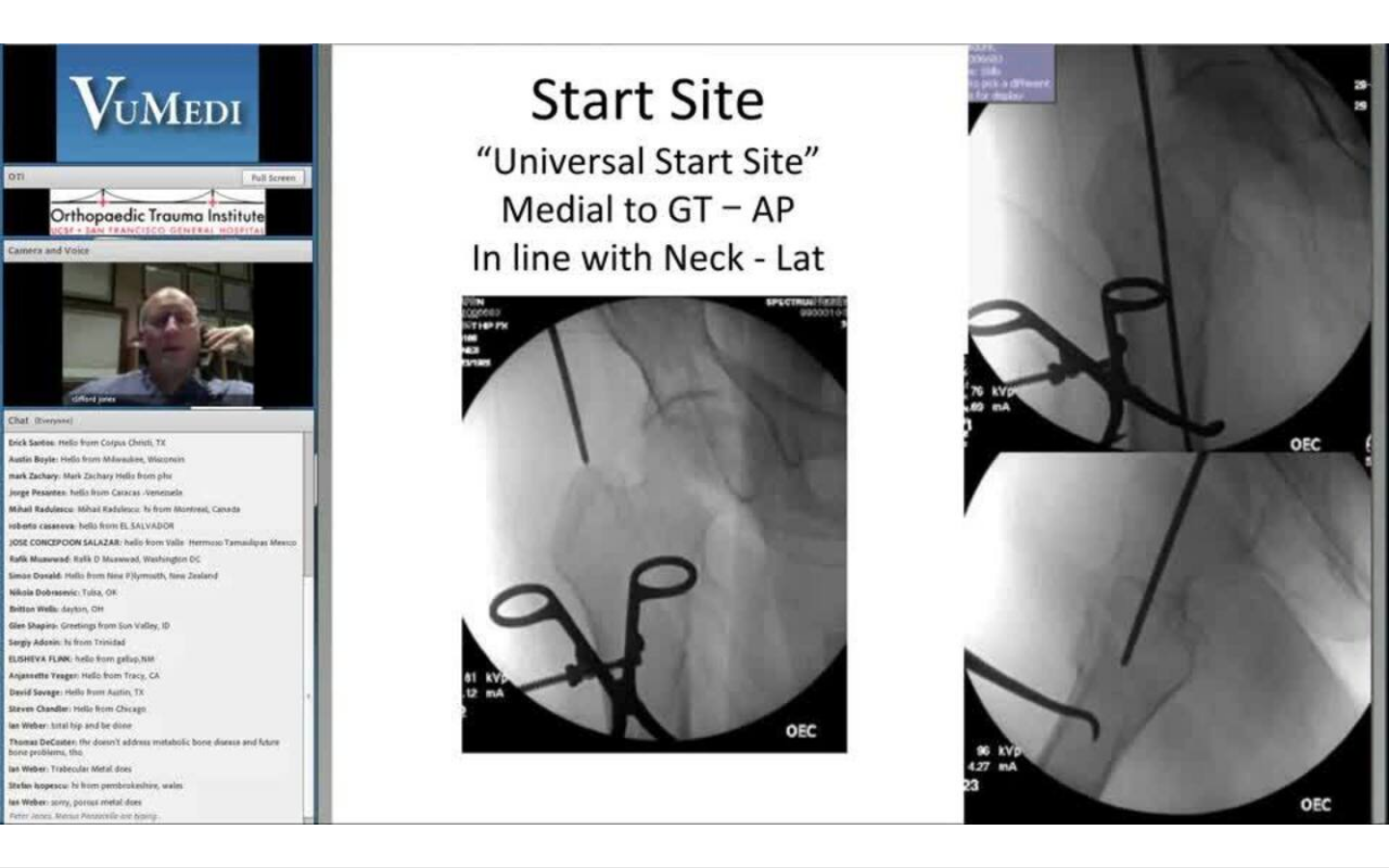 type 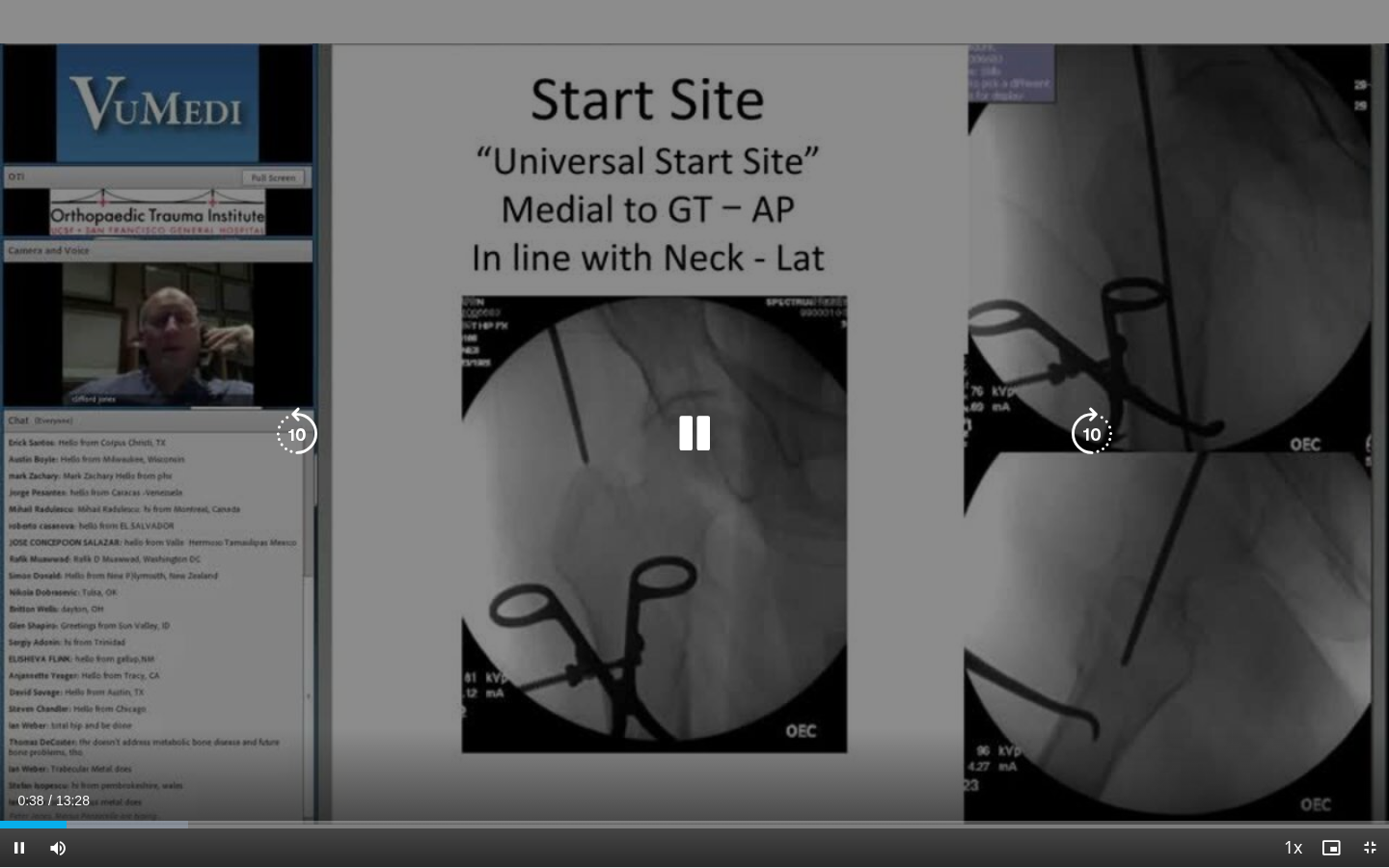 click at bounding box center [694, 434] 